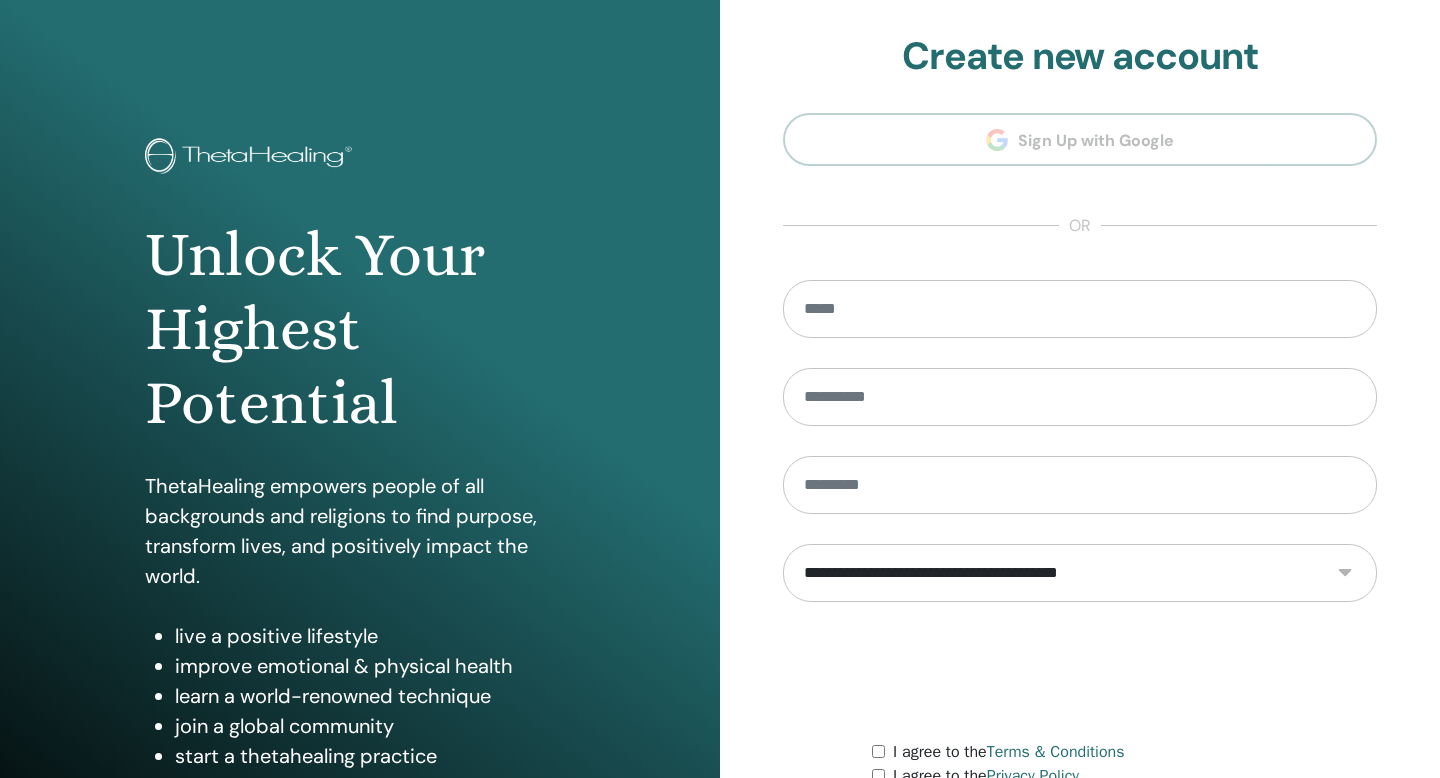 scroll, scrollTop: 0, scrollLeft: 0, axis: both 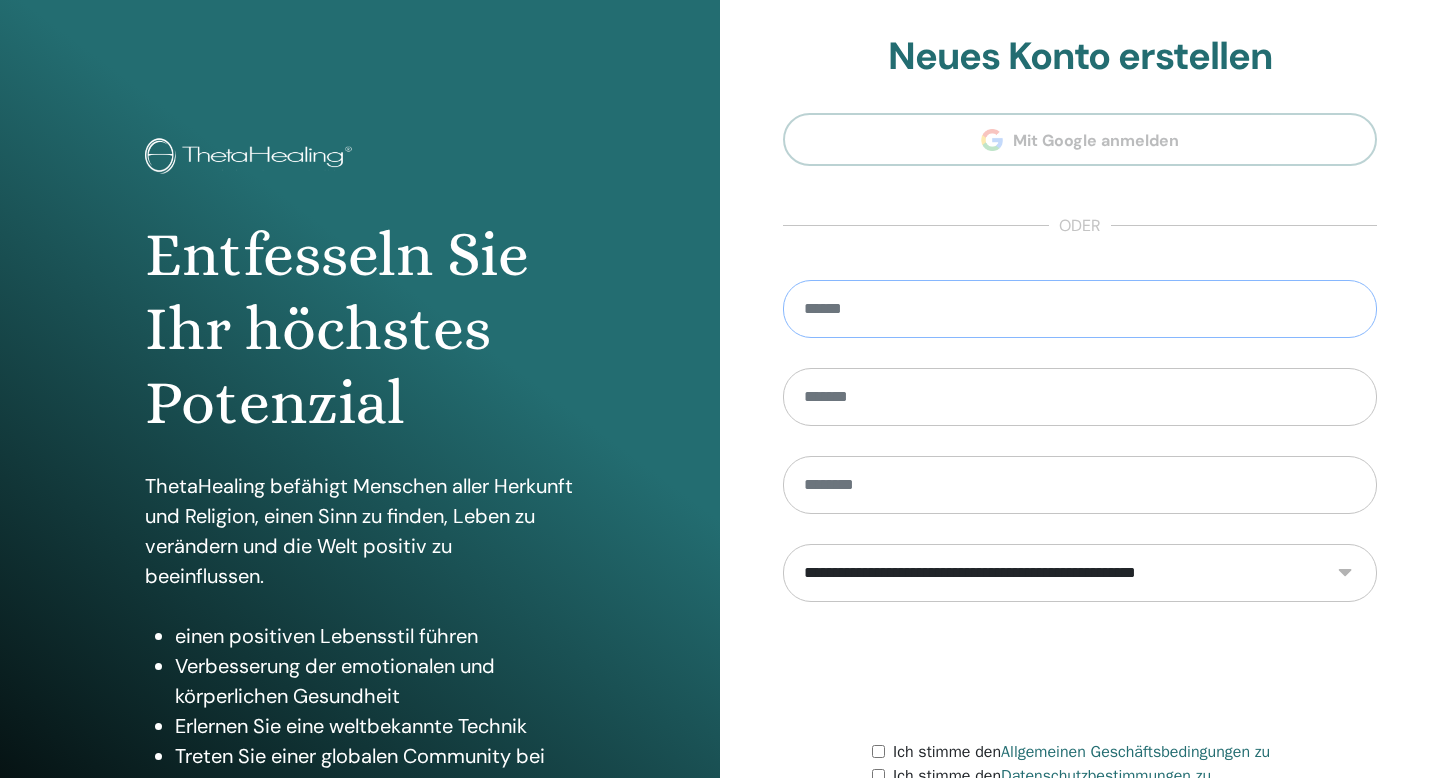 click at bounding box center (1080, 309) 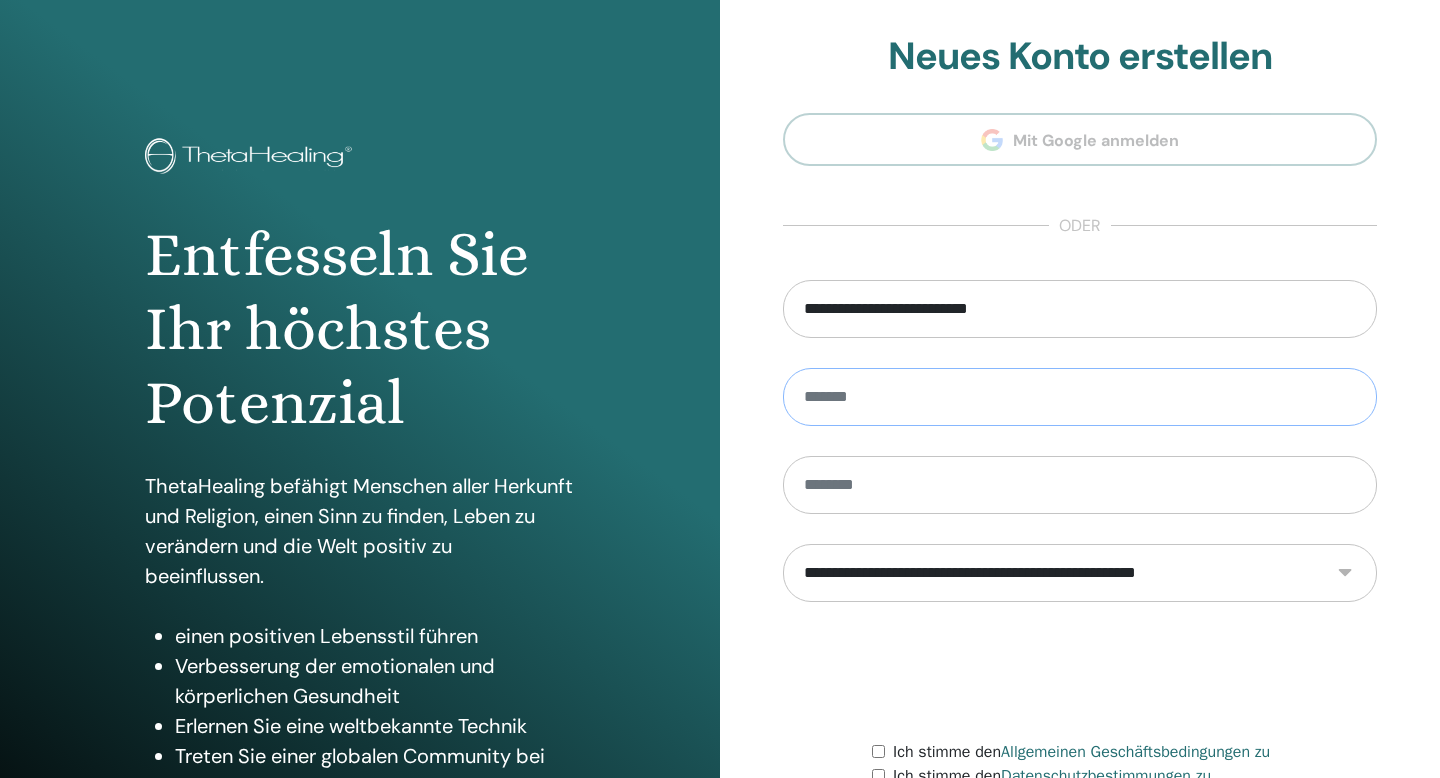click at bounding box center [1080, 397] 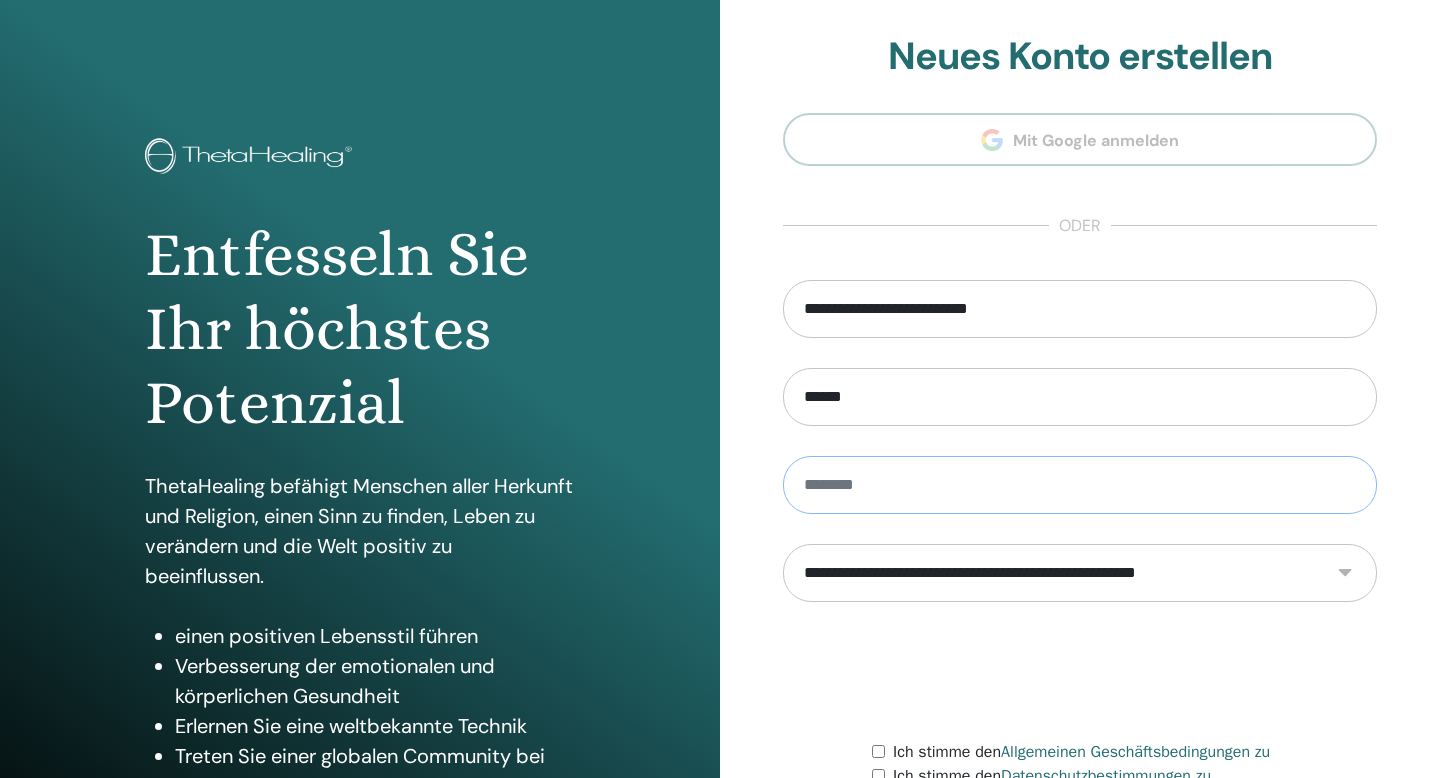 type on "**********" 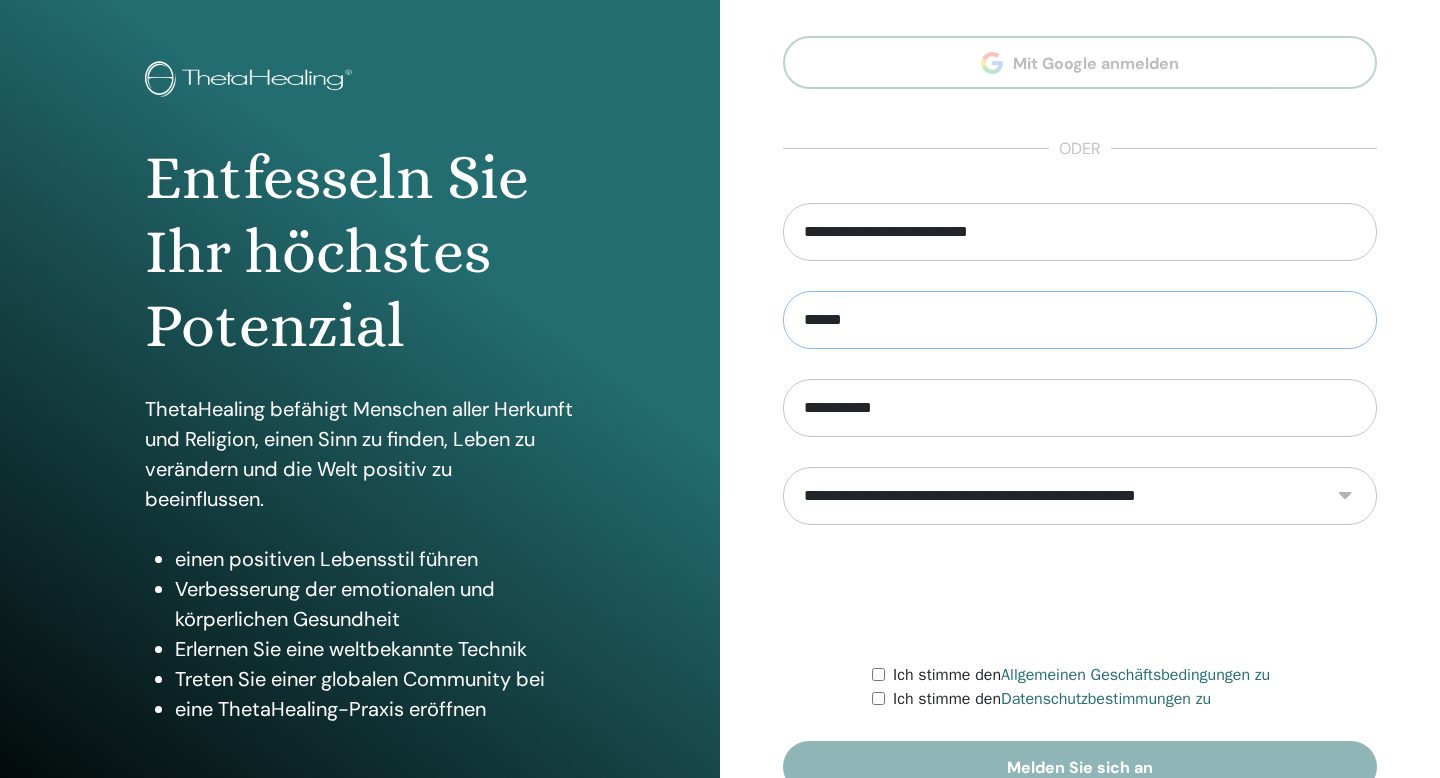 scroll, scrollTop: 92, scrollLeft: 0, axis: vertical 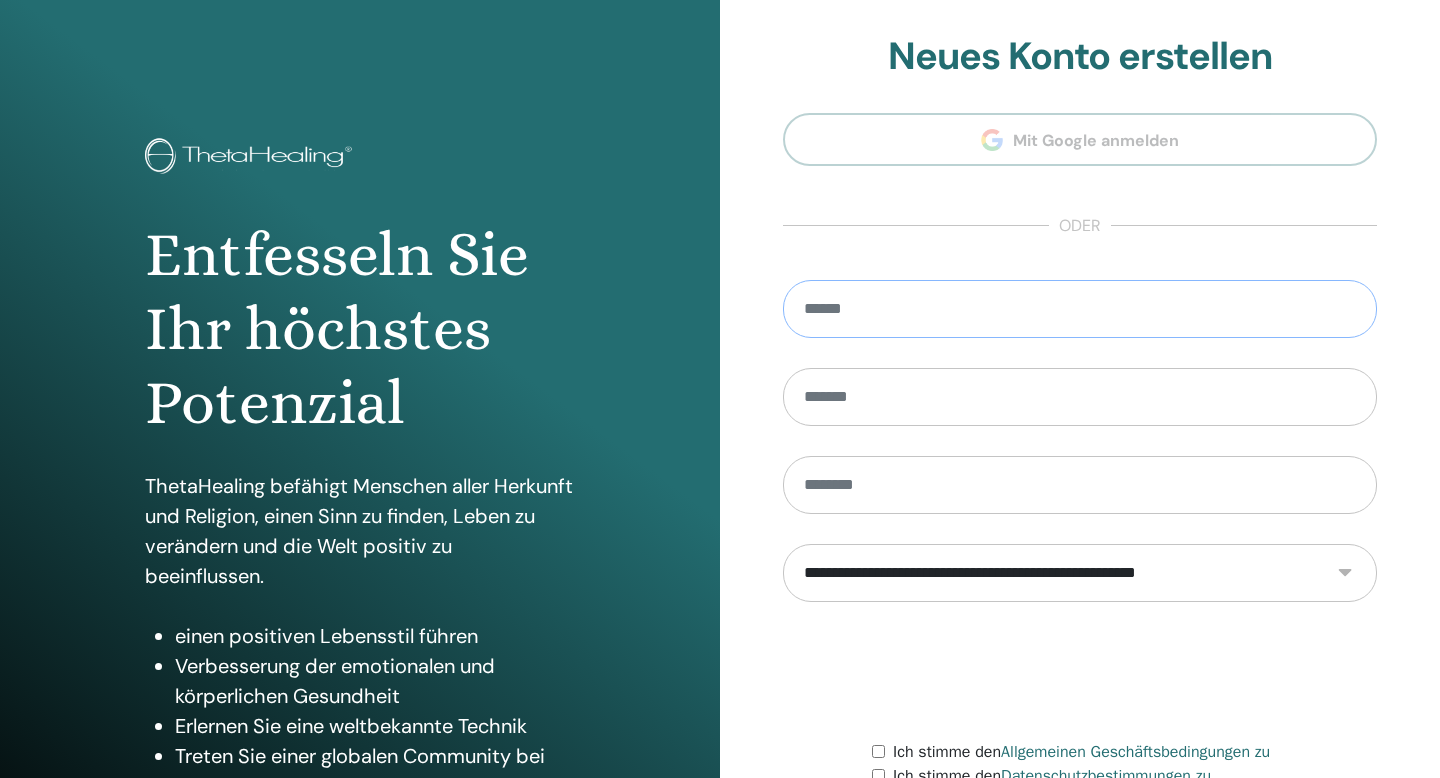 click at bounding box center (1080, 309) 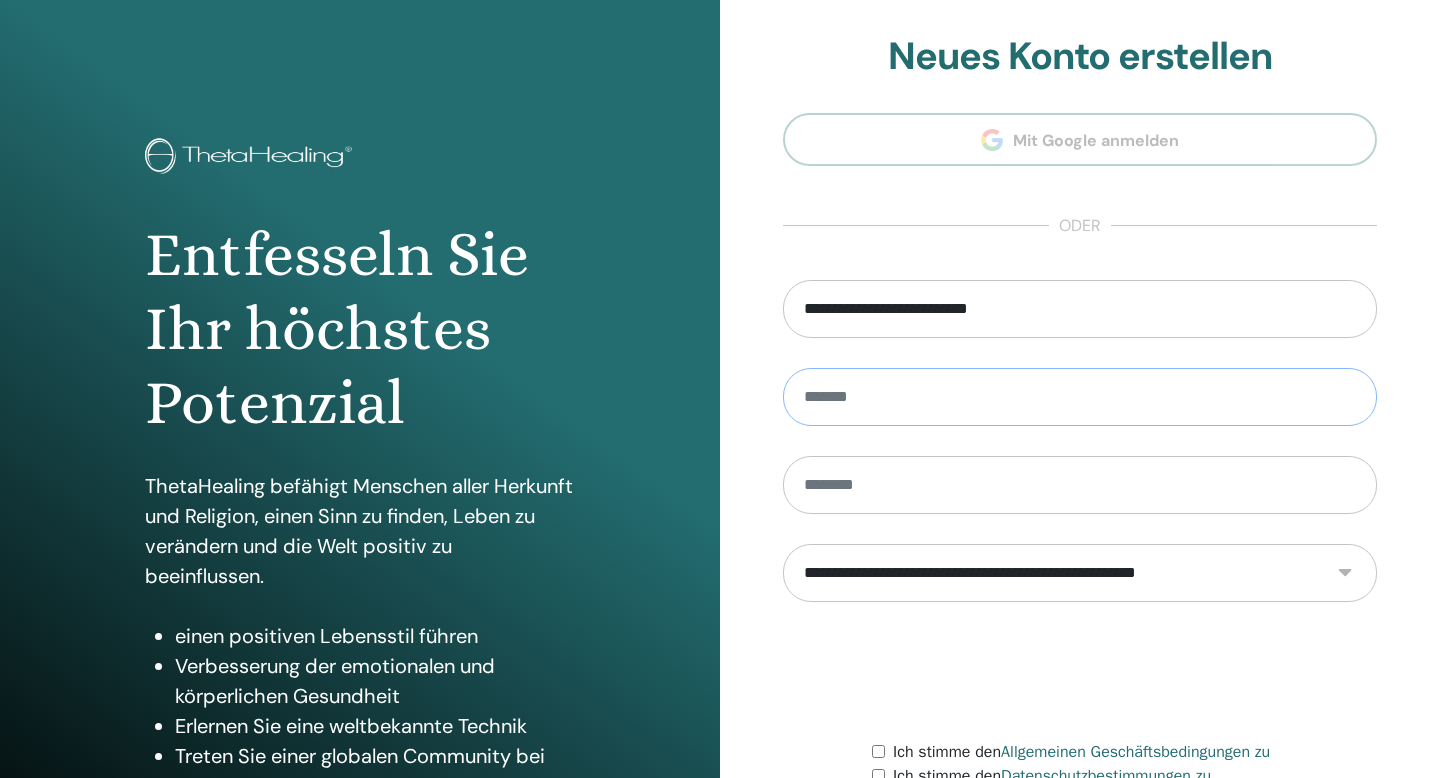 click at bounding box center (1080, 397) 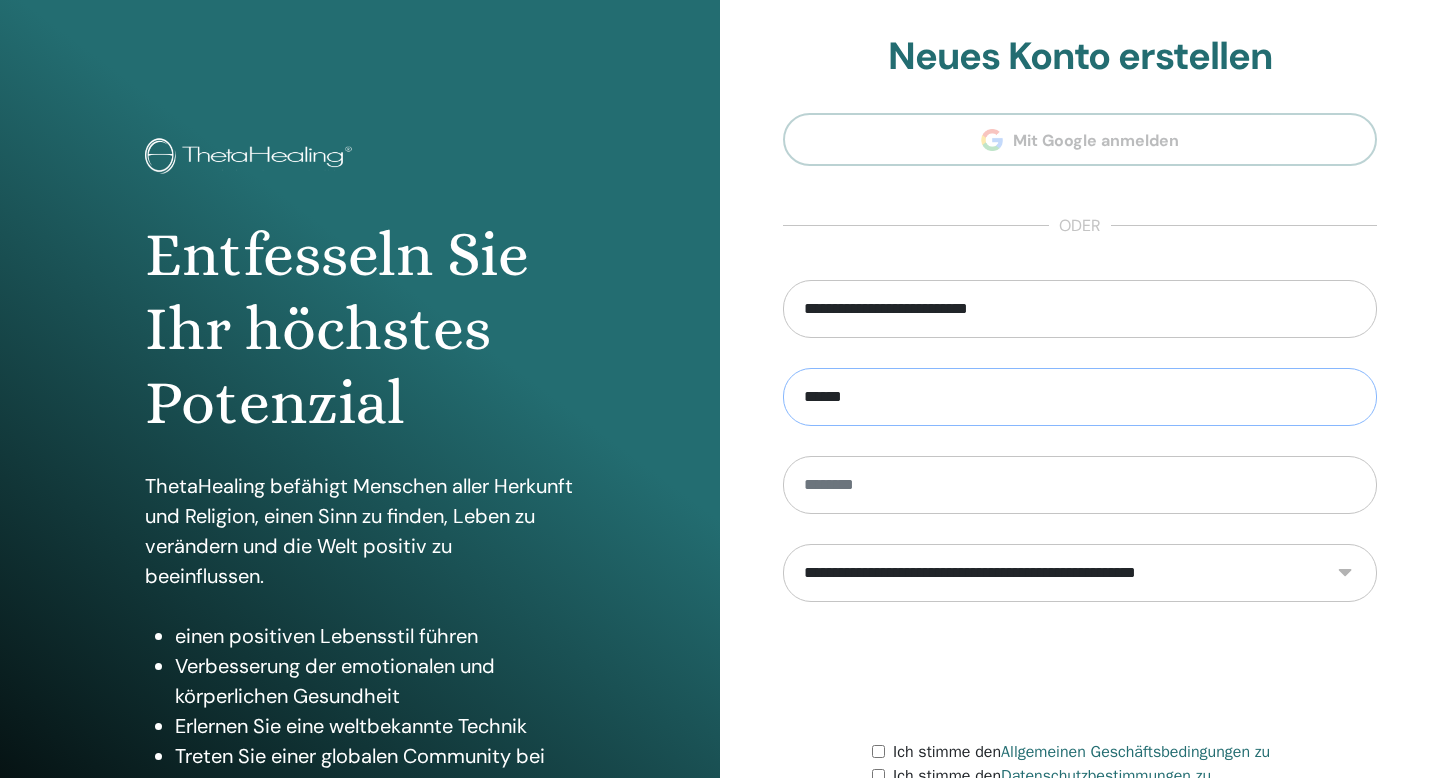 type on "**********" 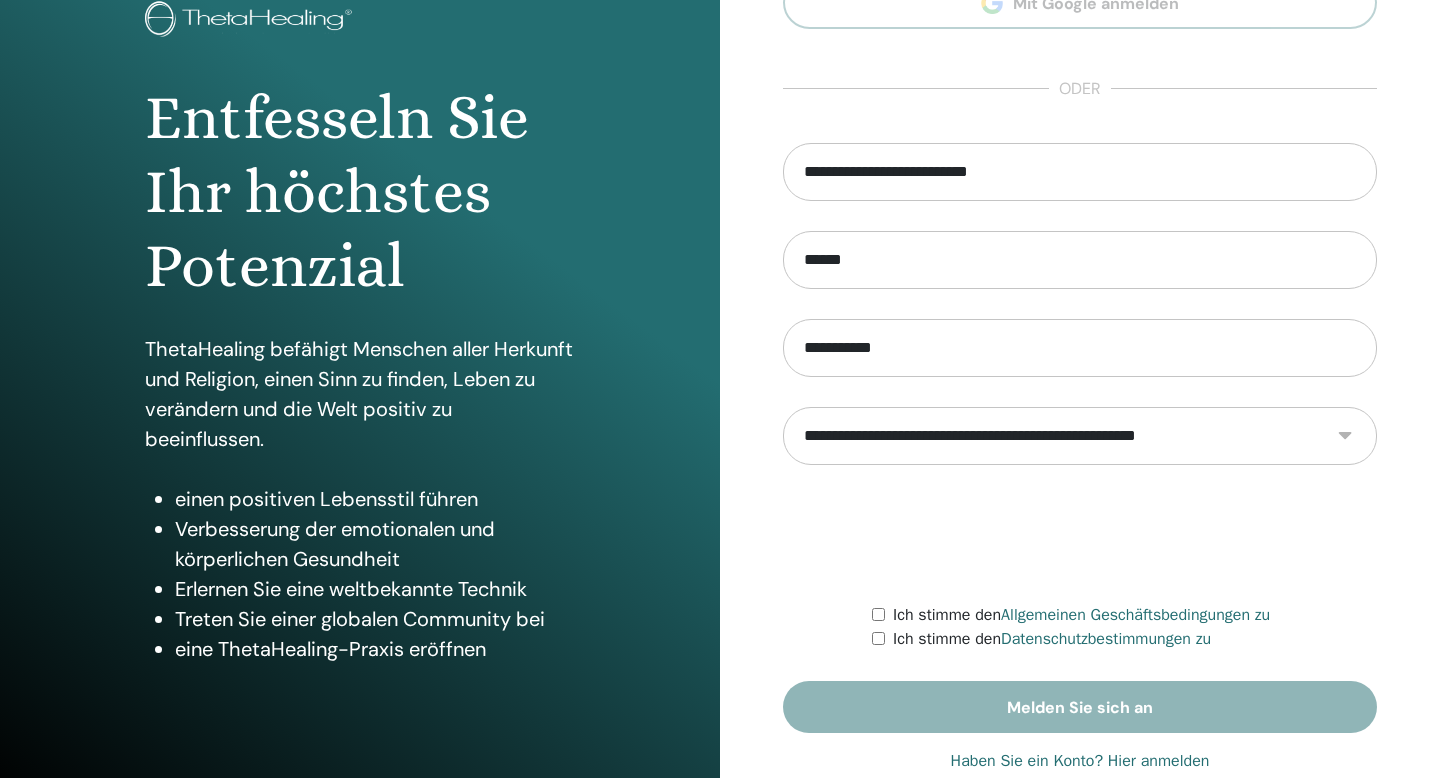 scroll, scrollTop: 182, scrollLeft: 0, axis: vertical 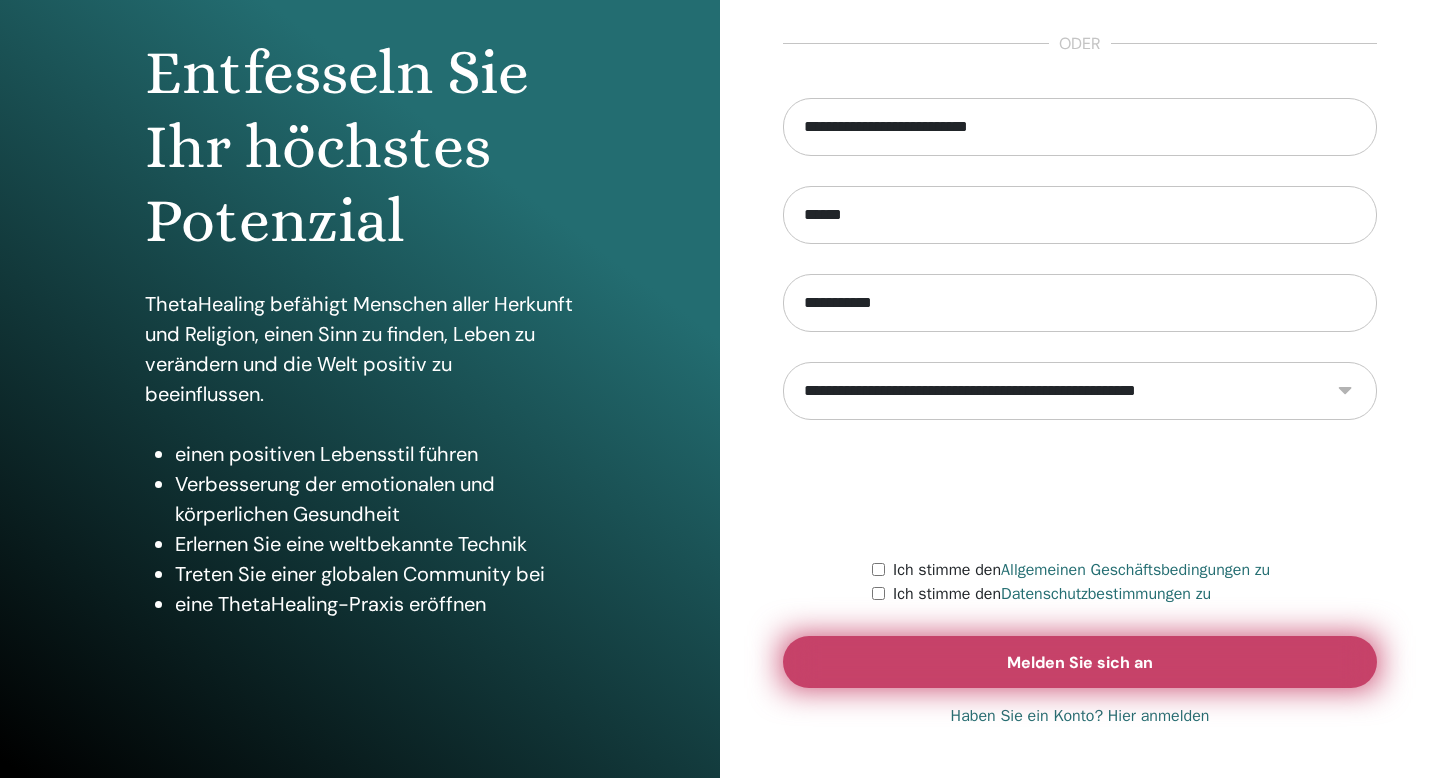 click on "Melden Sie sich an" at bounding box center (1080, 662) 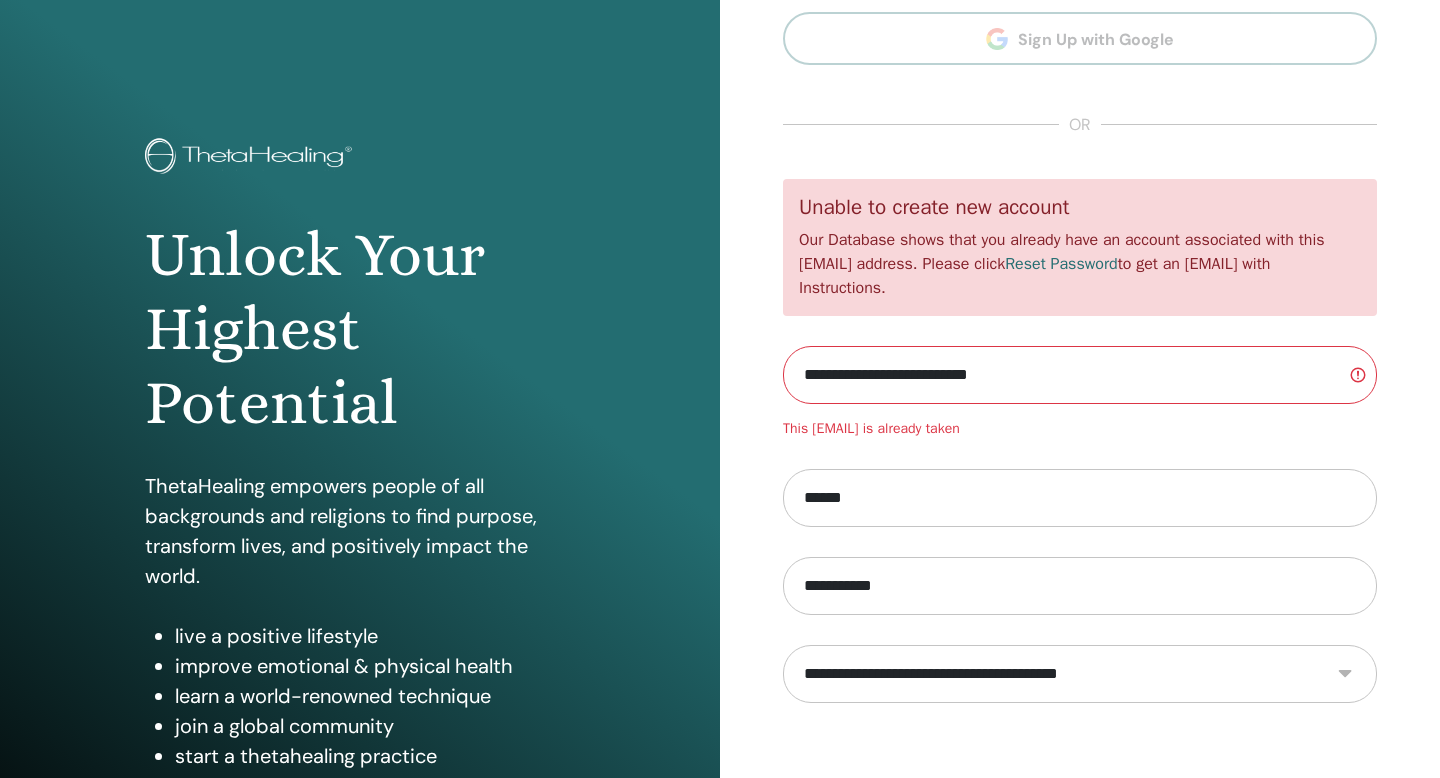 scroll, scrollTop: 0, scrollLeft: 0, axis: both 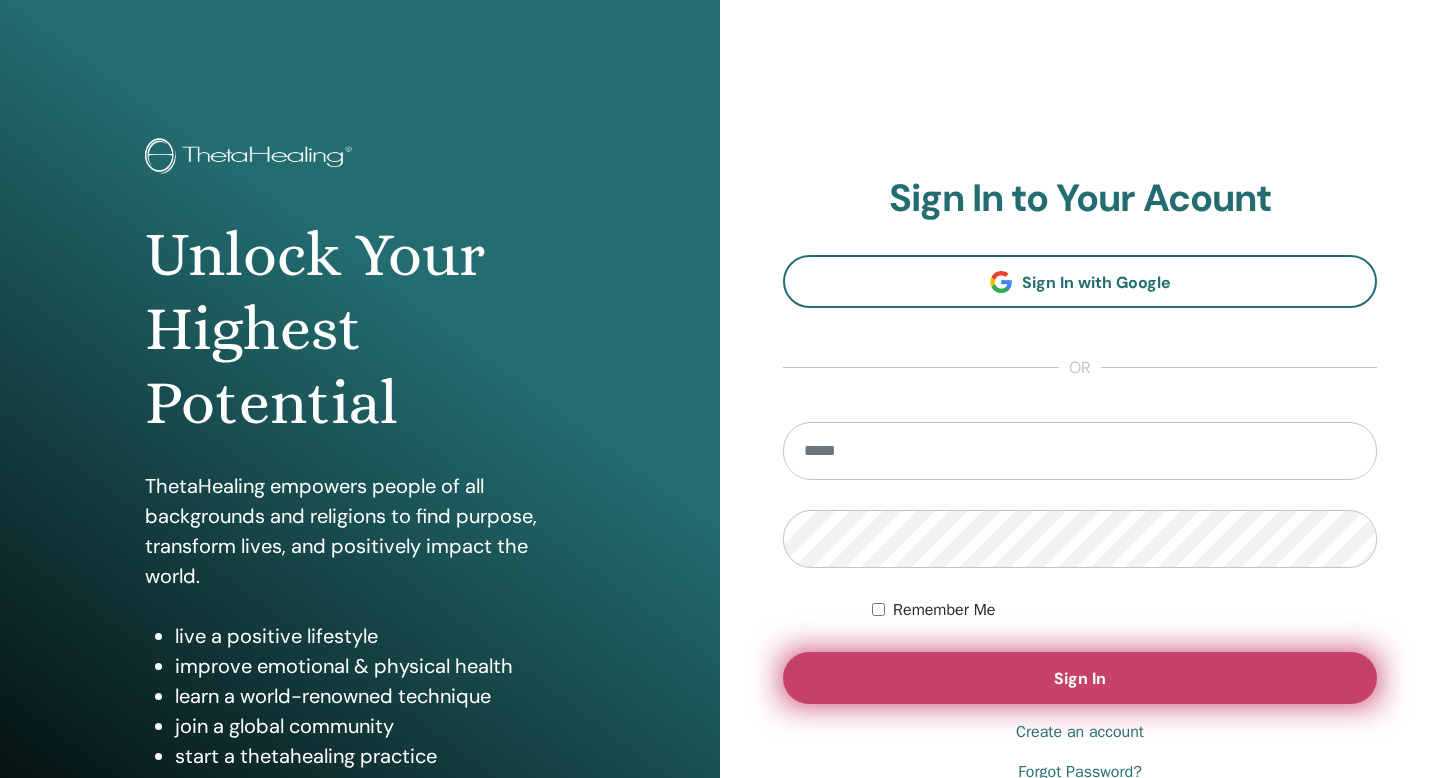 type on "**********" 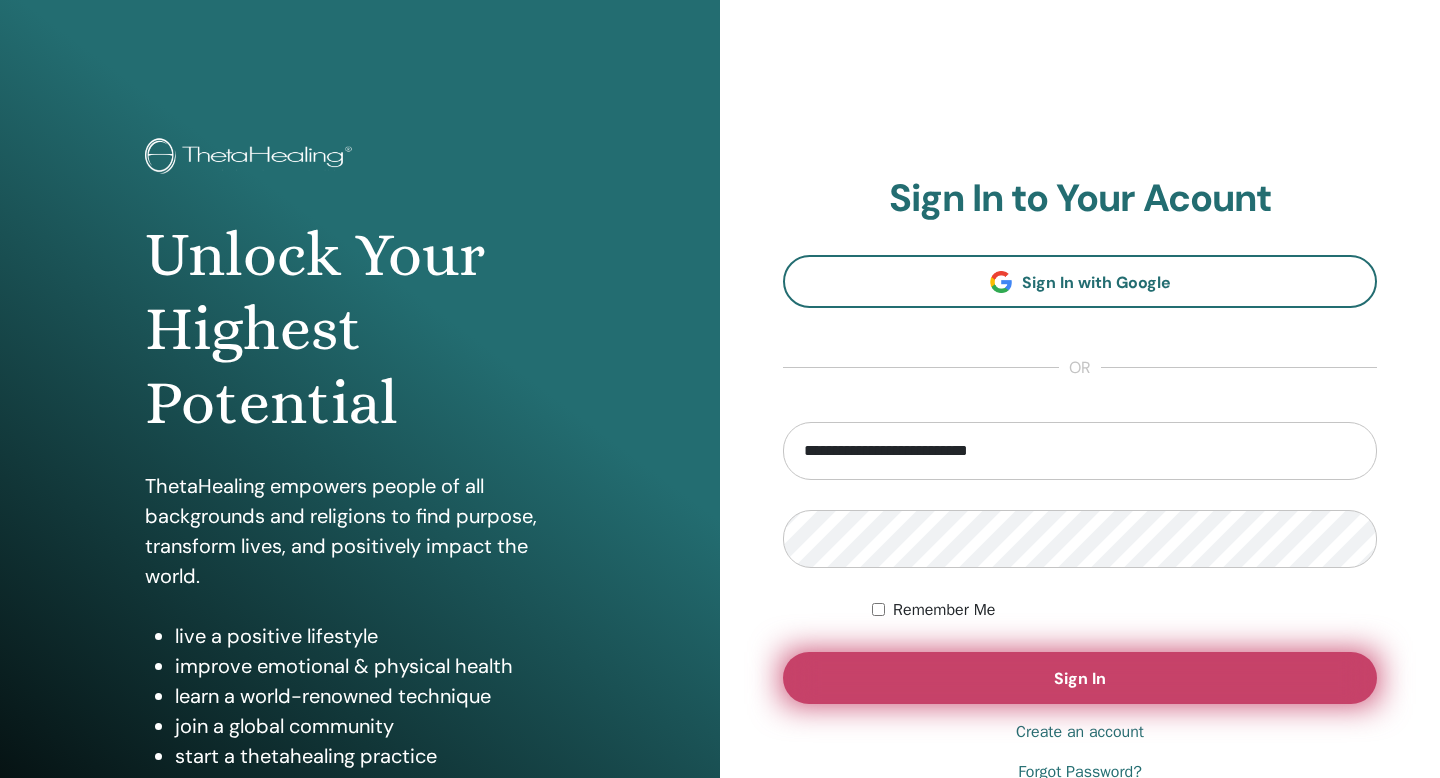 click on "Sign In" at bounding box center (1080, 678) 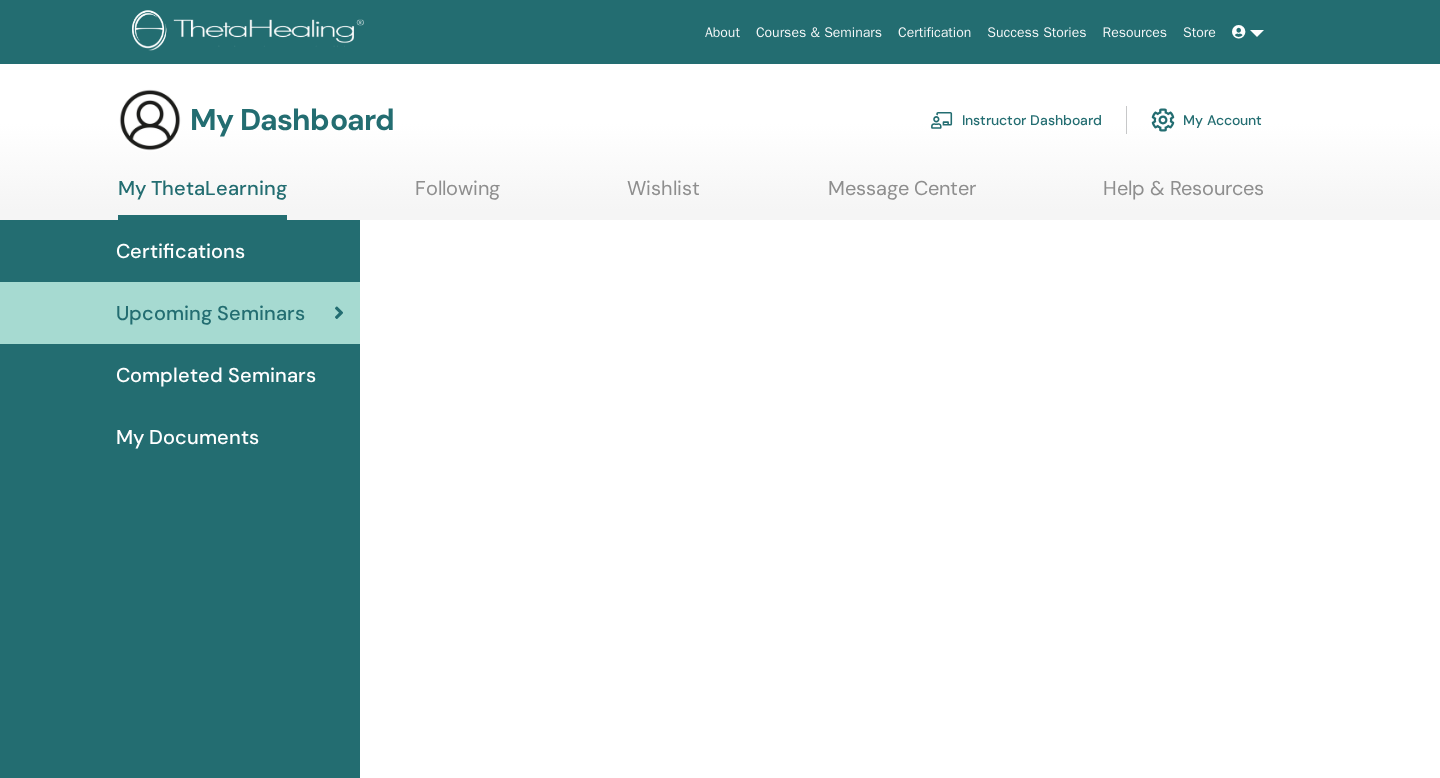 scroll, scrollTop: 0, scrollLeft: 0, axis: both 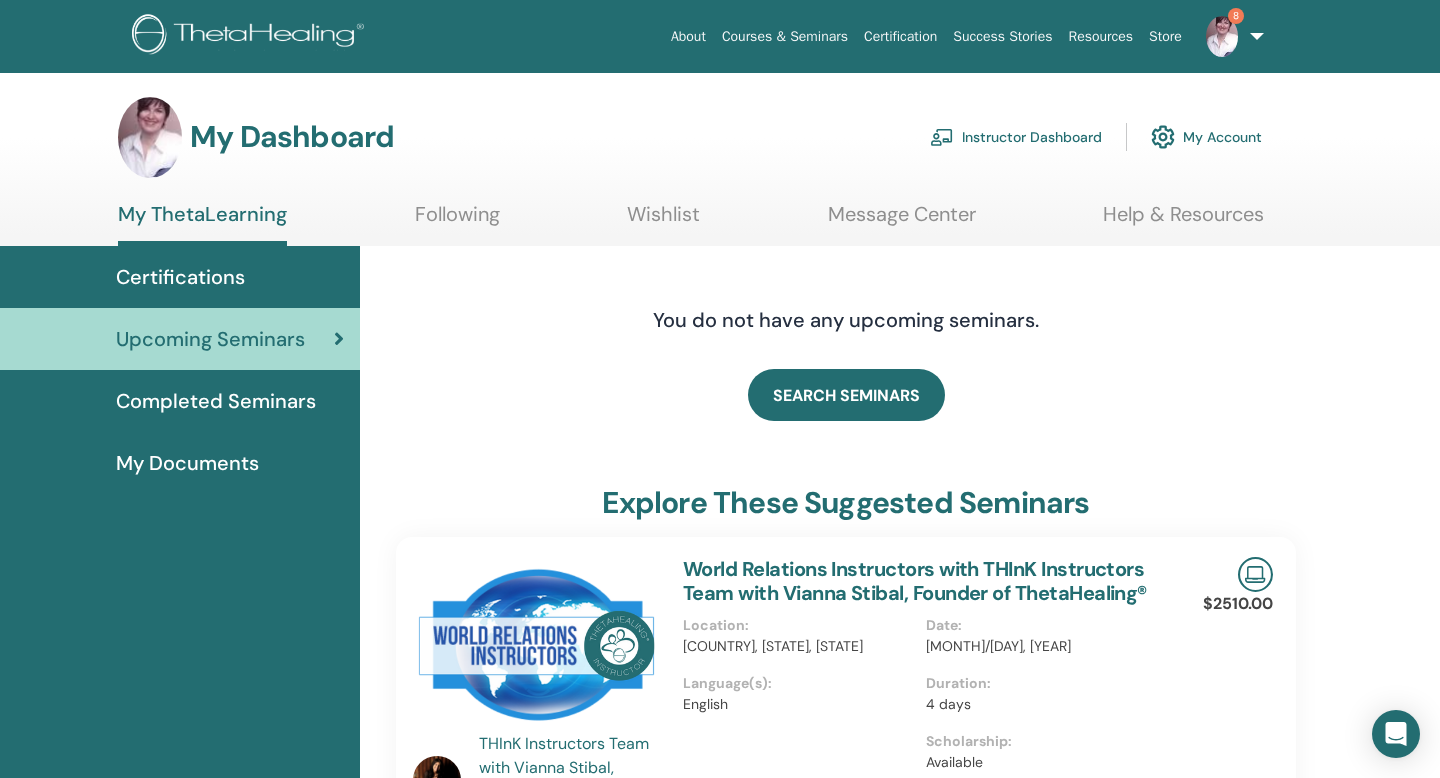 click on "Instructor Dashboard" at bounding box center (1016, 137) 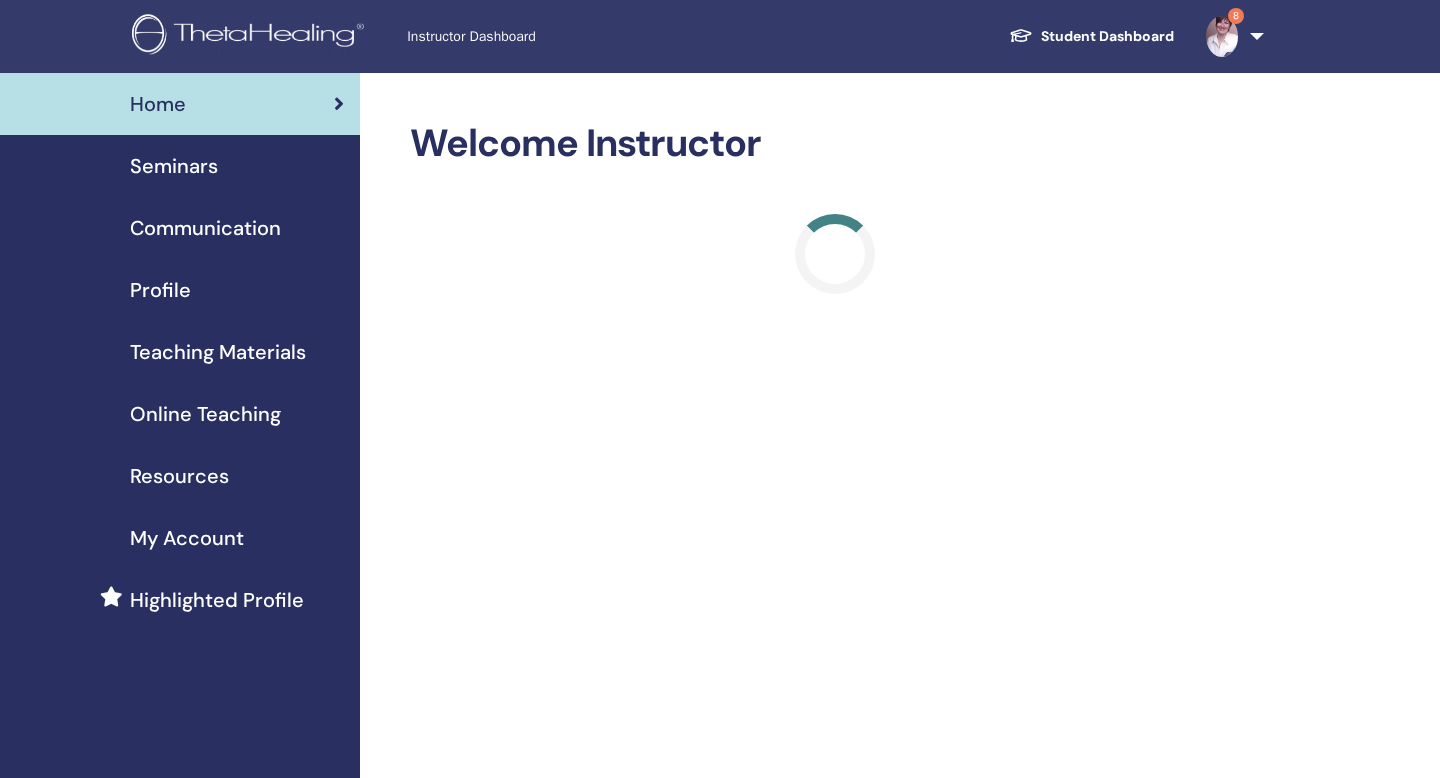 scroll, scrollTop: 0, scrollLeft: 0, axis: both 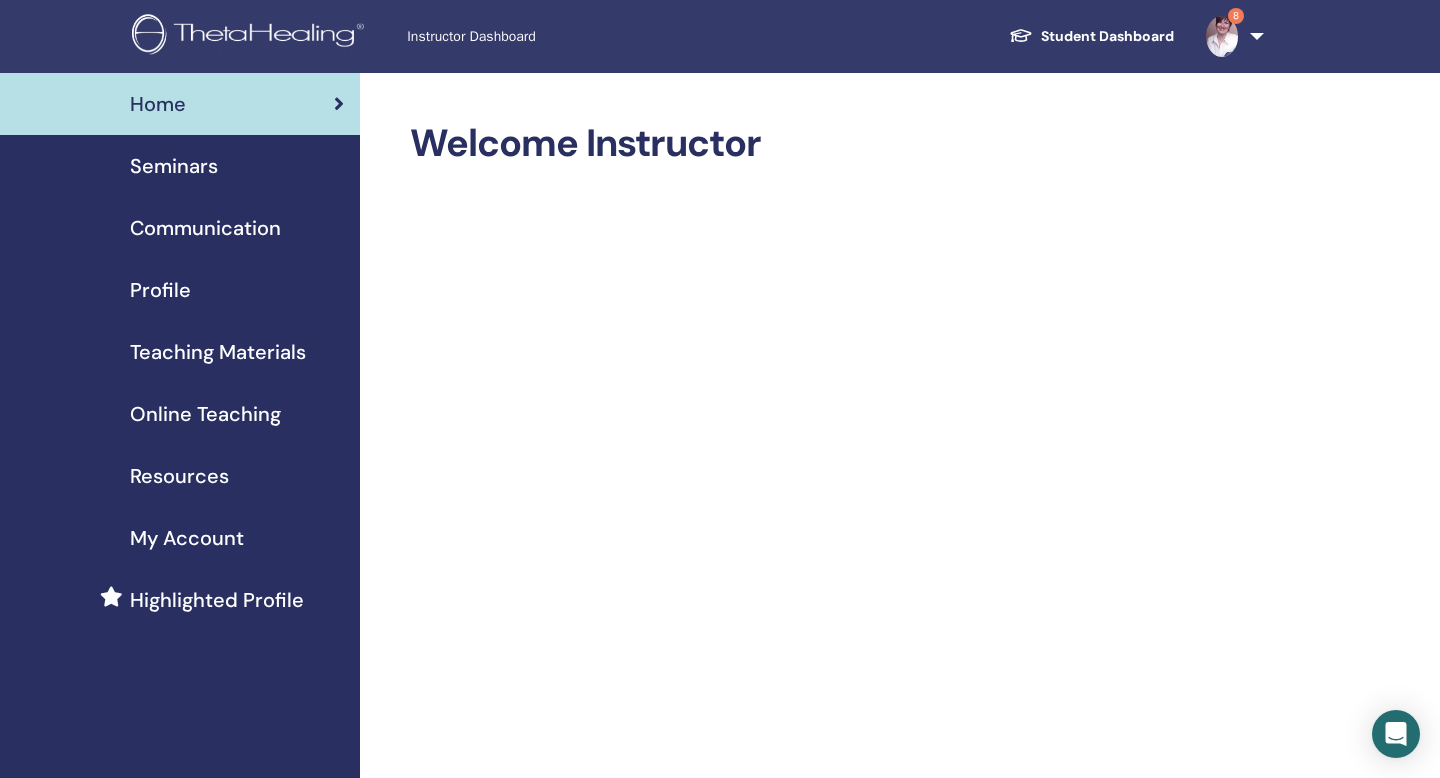 click on "Seminars" at bounding box center [174, 166] 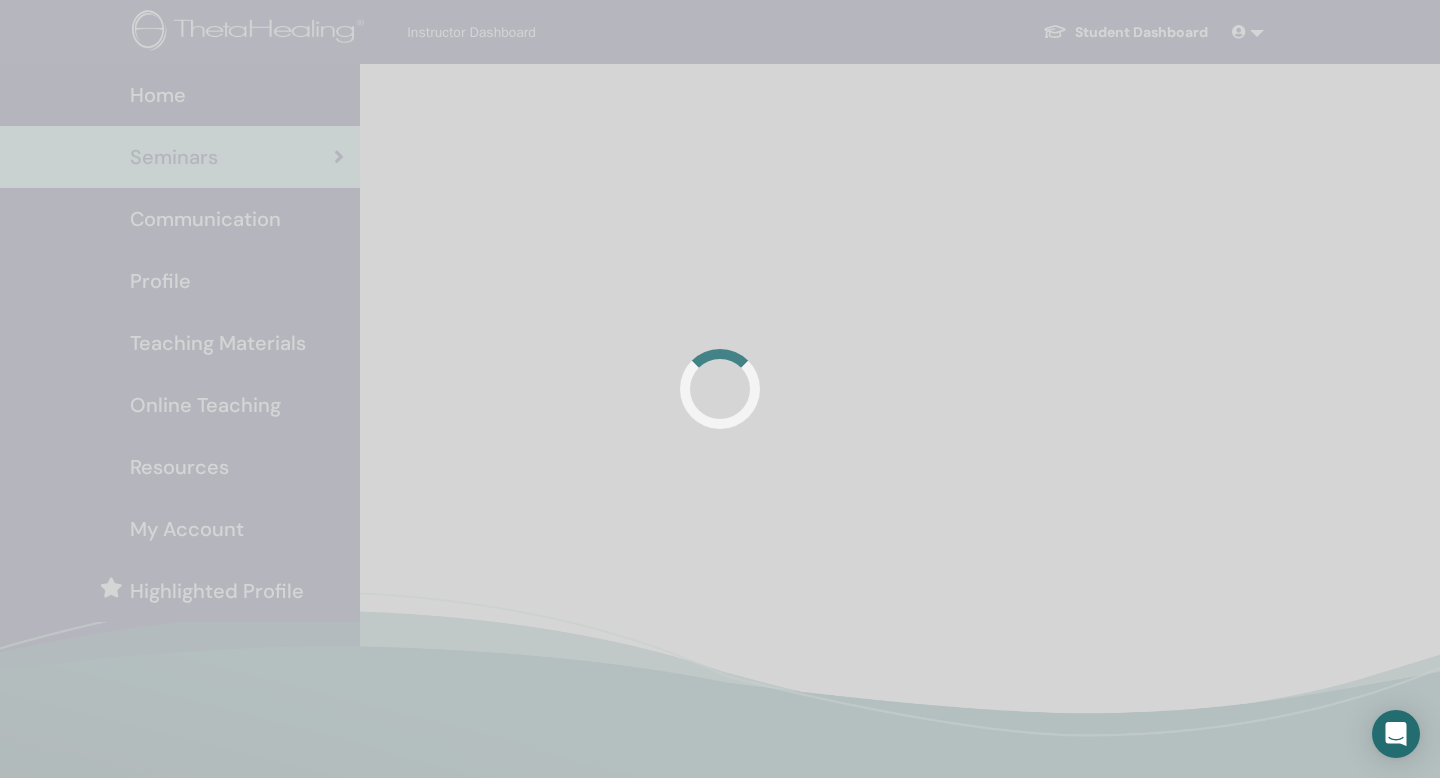 scroll, scrollTop: 0, scrollLeft: 0, axis: both 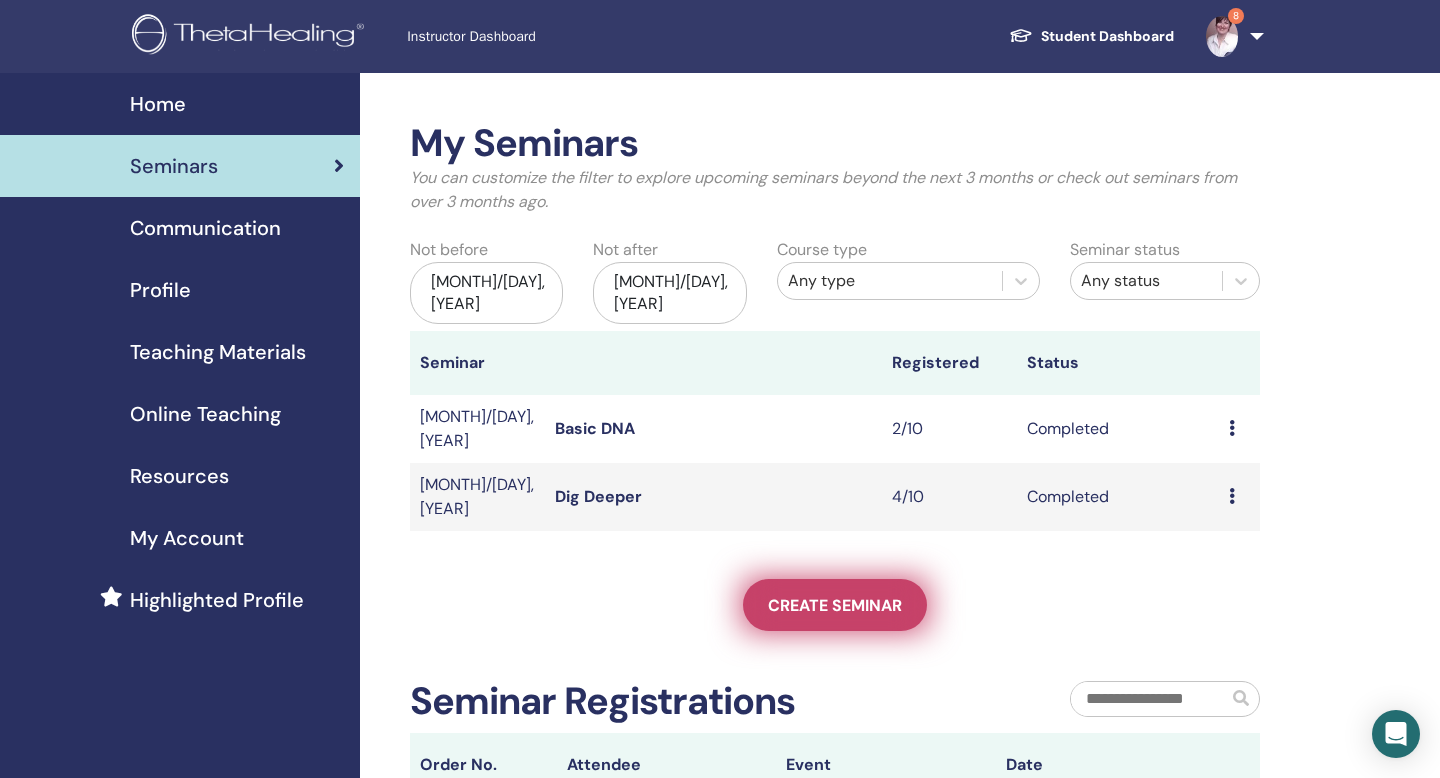 click on "Create seminar" at bounding box center [835, 605] 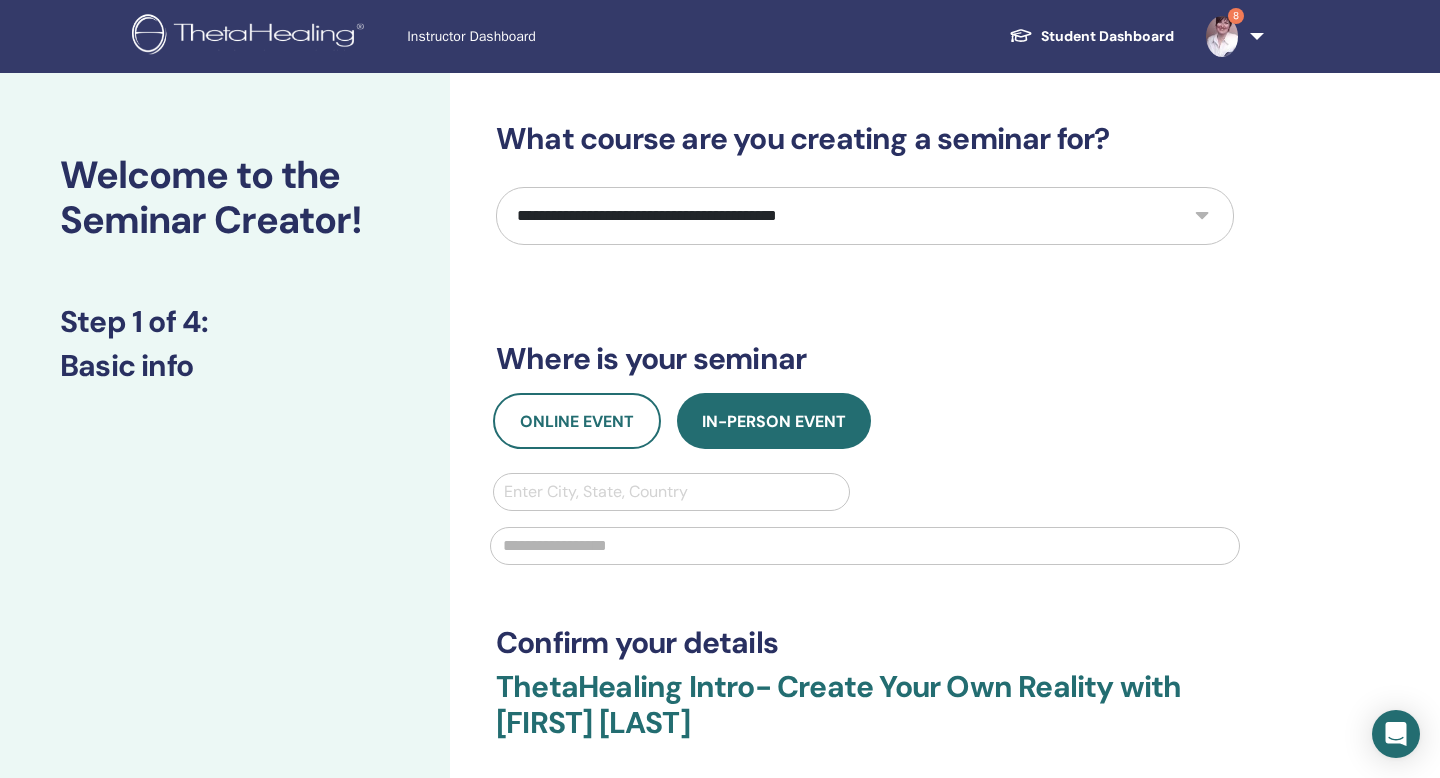scroll, scrollTop: 0, scrollLeft: 0, axis: both 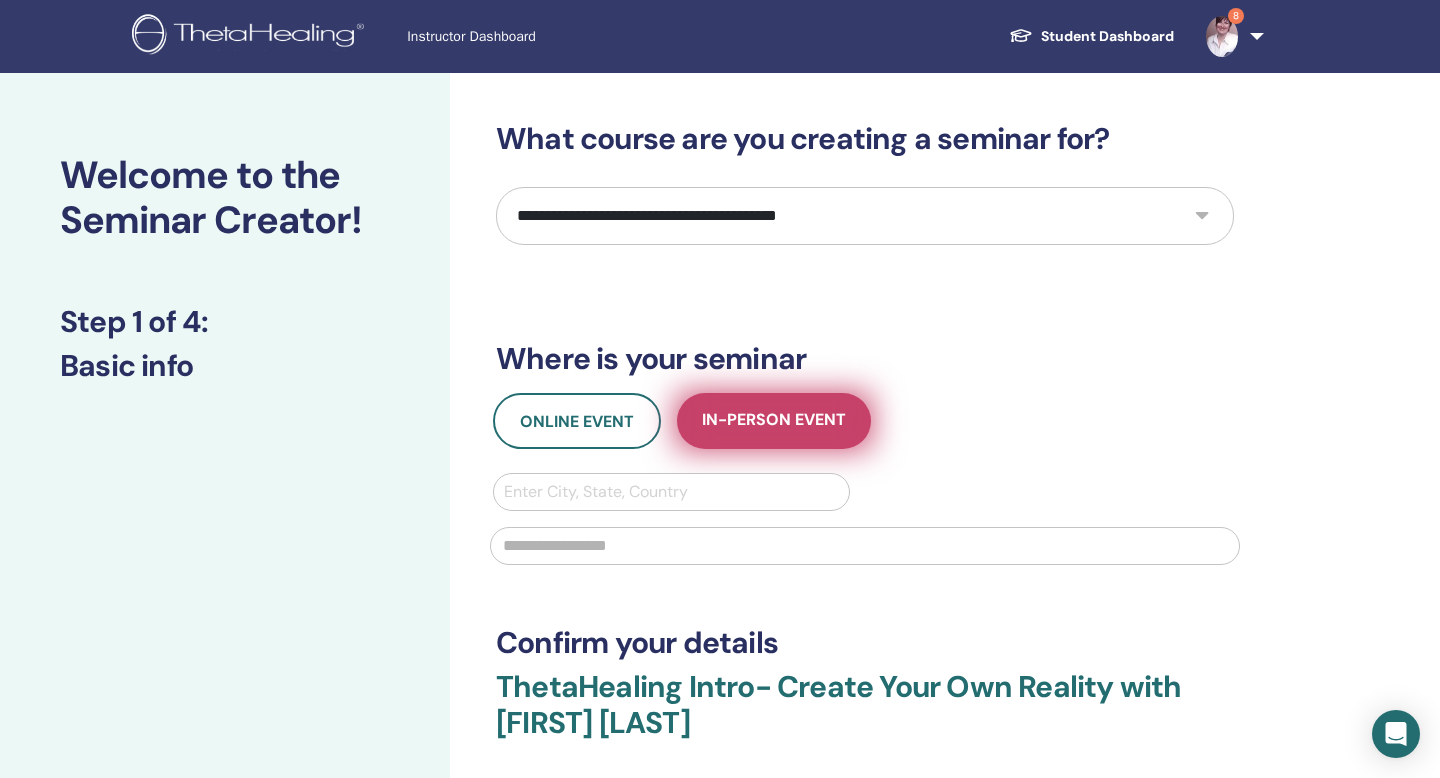 click on "In-Person Event" at bounding box center [774, 421] 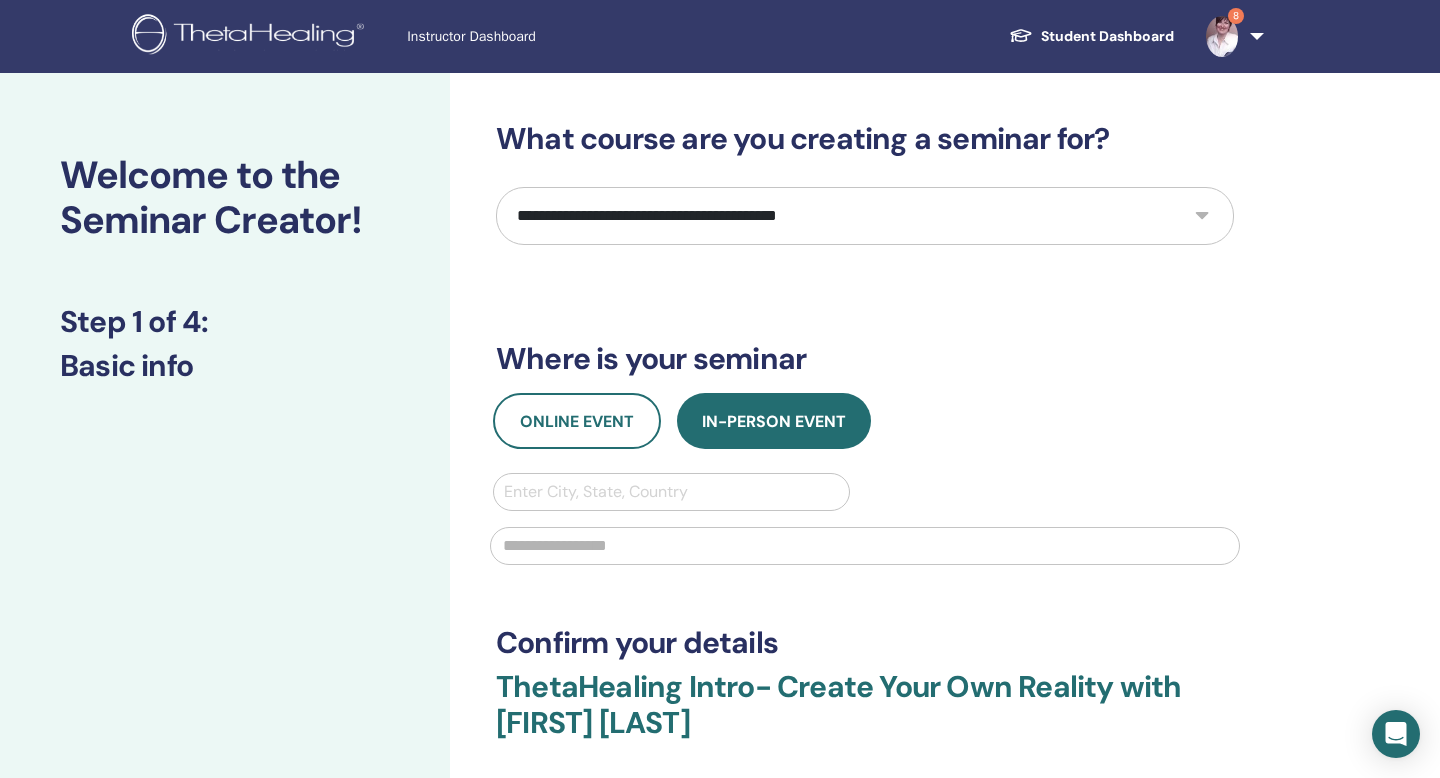 click on "**********" at bounding box center (865, 216) 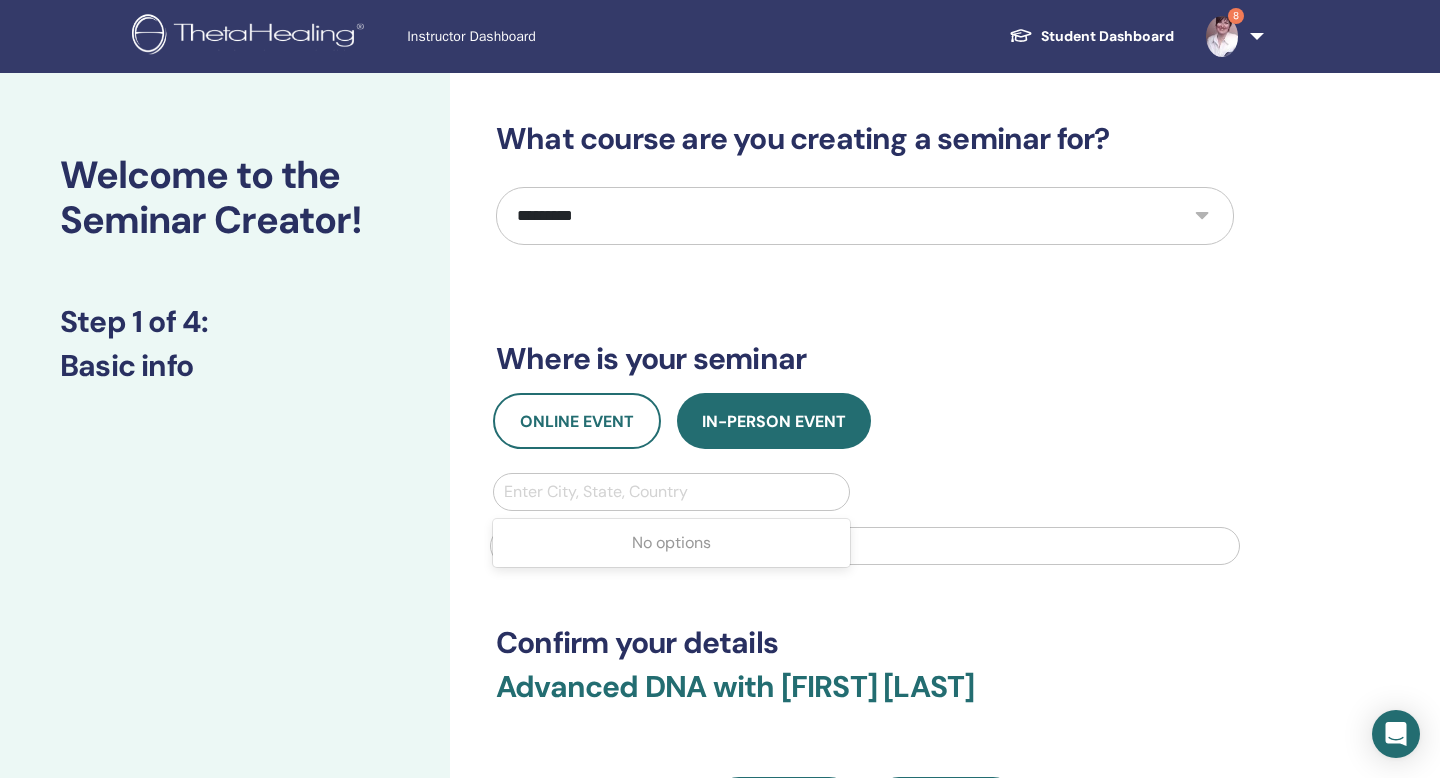 click at bounding box center [671, 492] 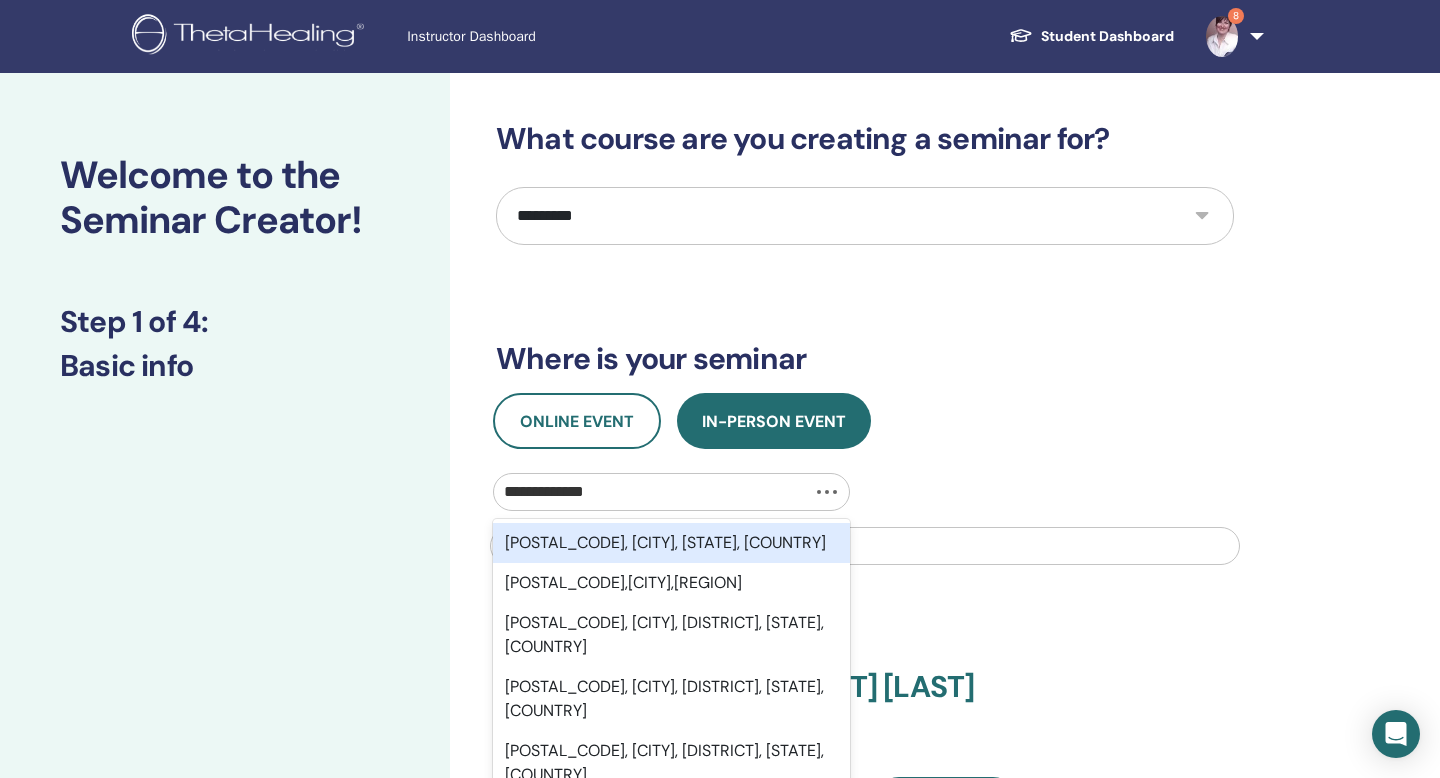 type on "**********" 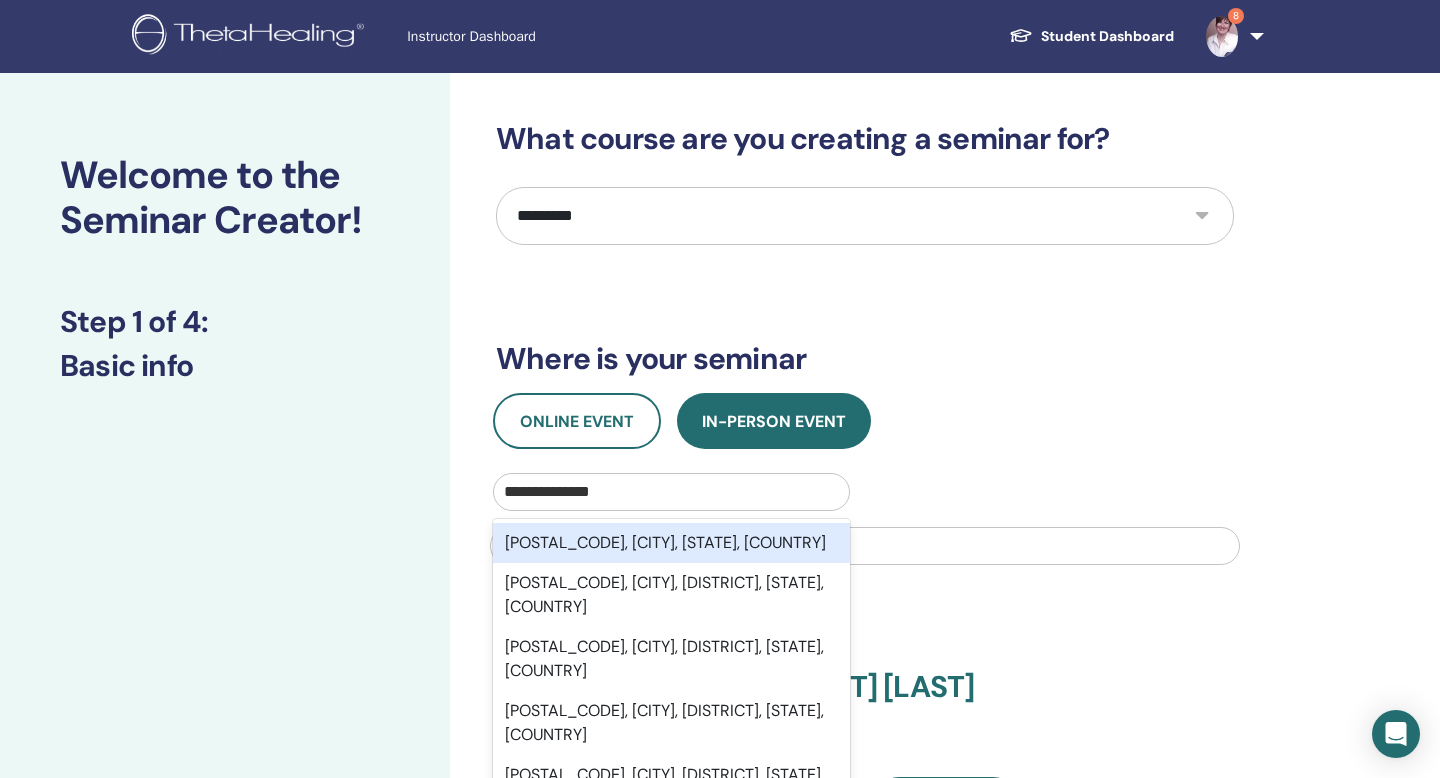 click on "[POSTAL_CODE], [CITY], [STATE], [COUNTRY]" at bounding box center [671, 543] 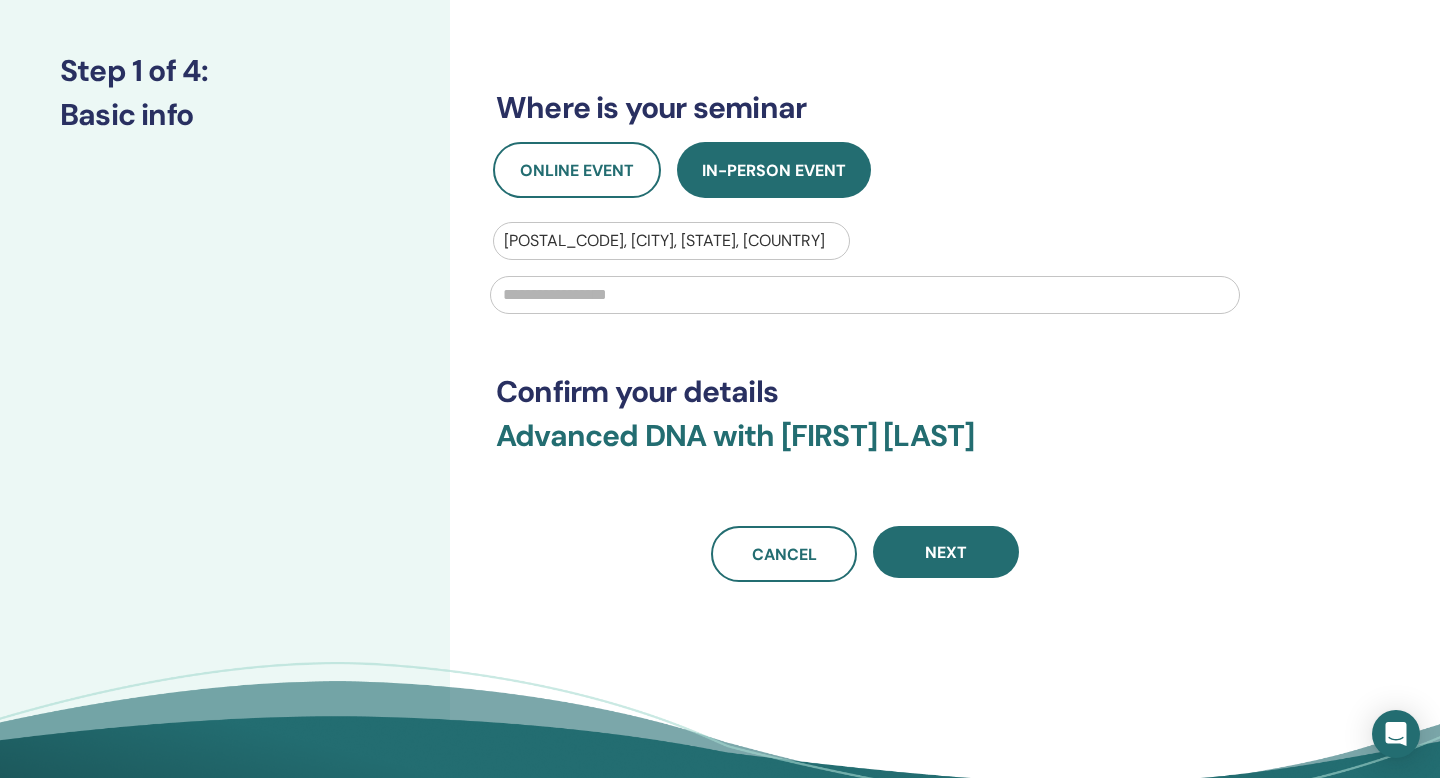 scroll, scrollTop: 257, scrollLeft: 0, axis: vertical 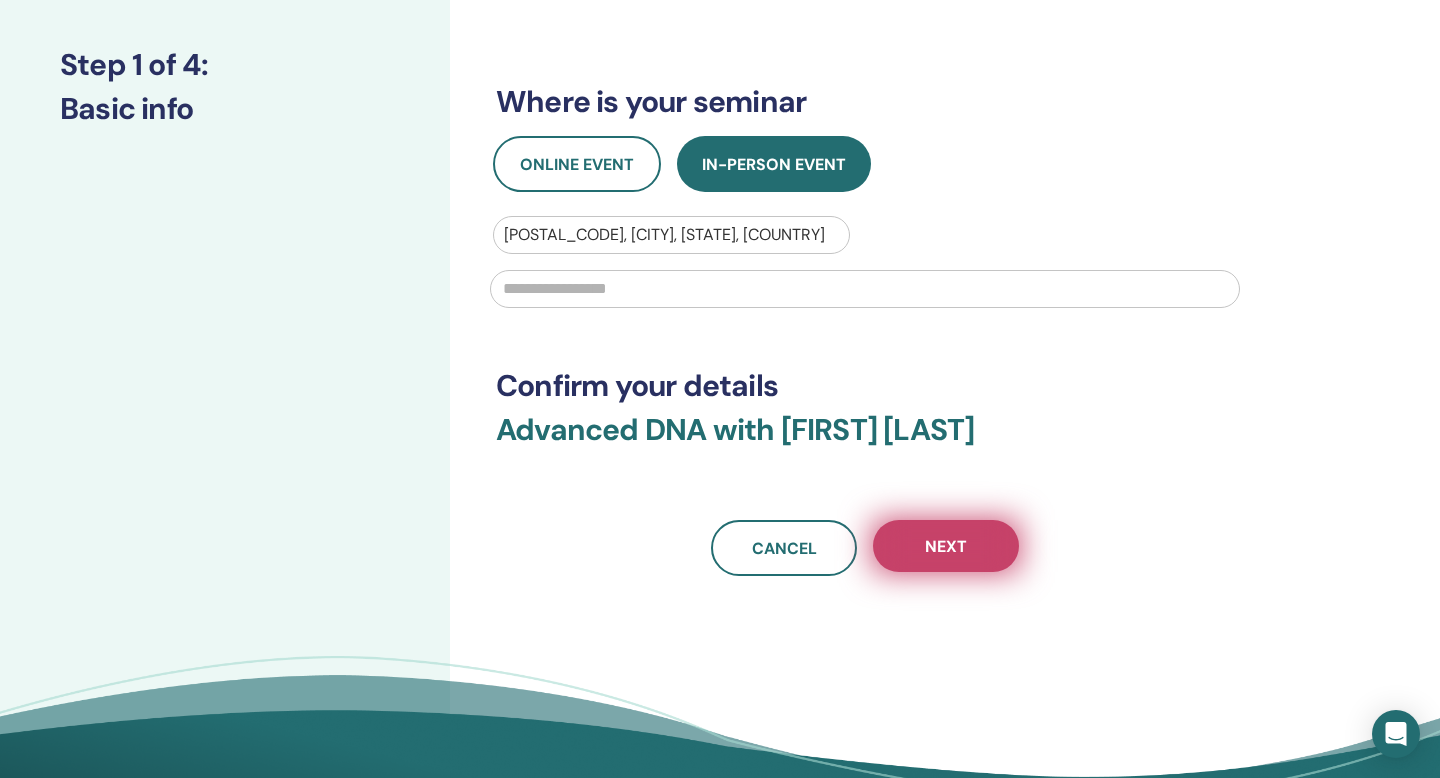click on "Next" at bounding box center (946, 546) 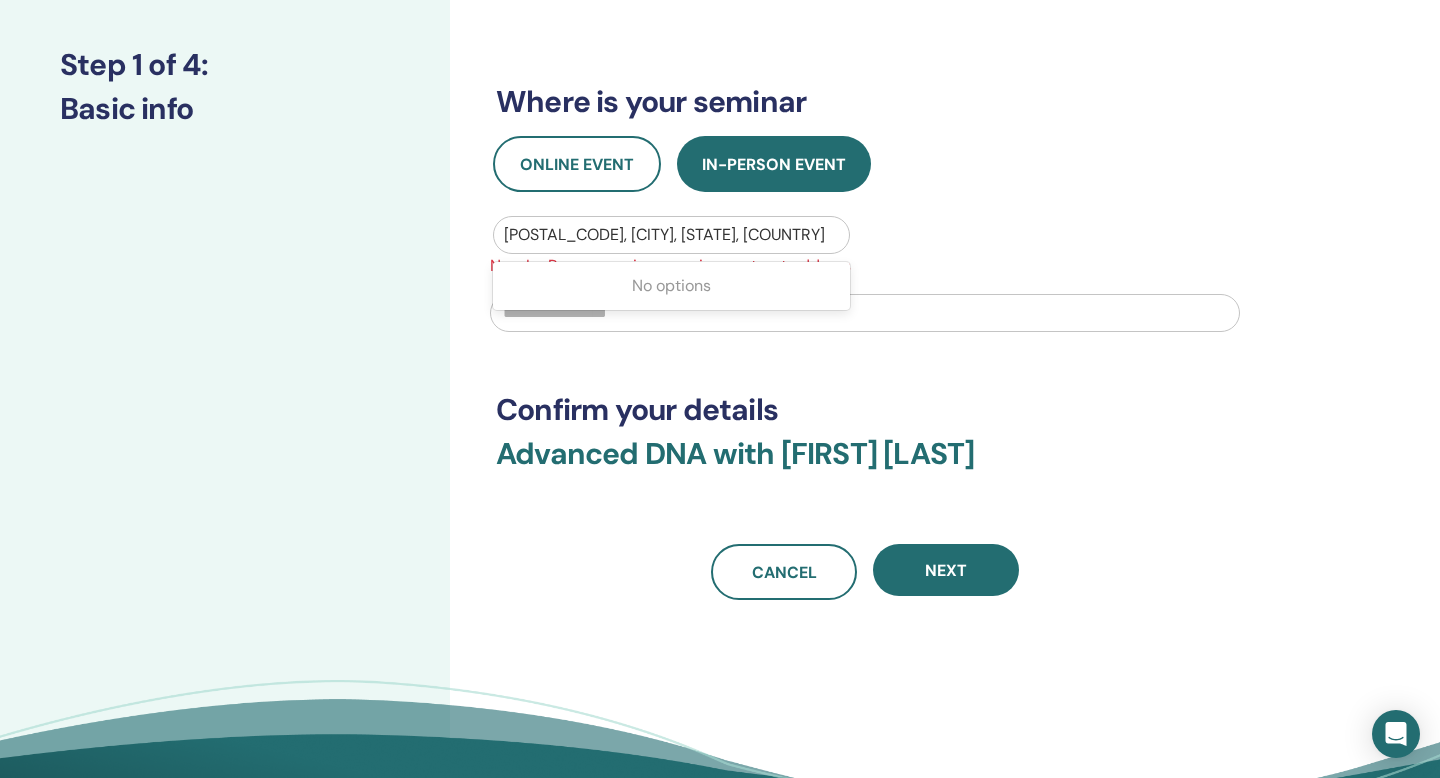 click at bounding box center [671, 235] 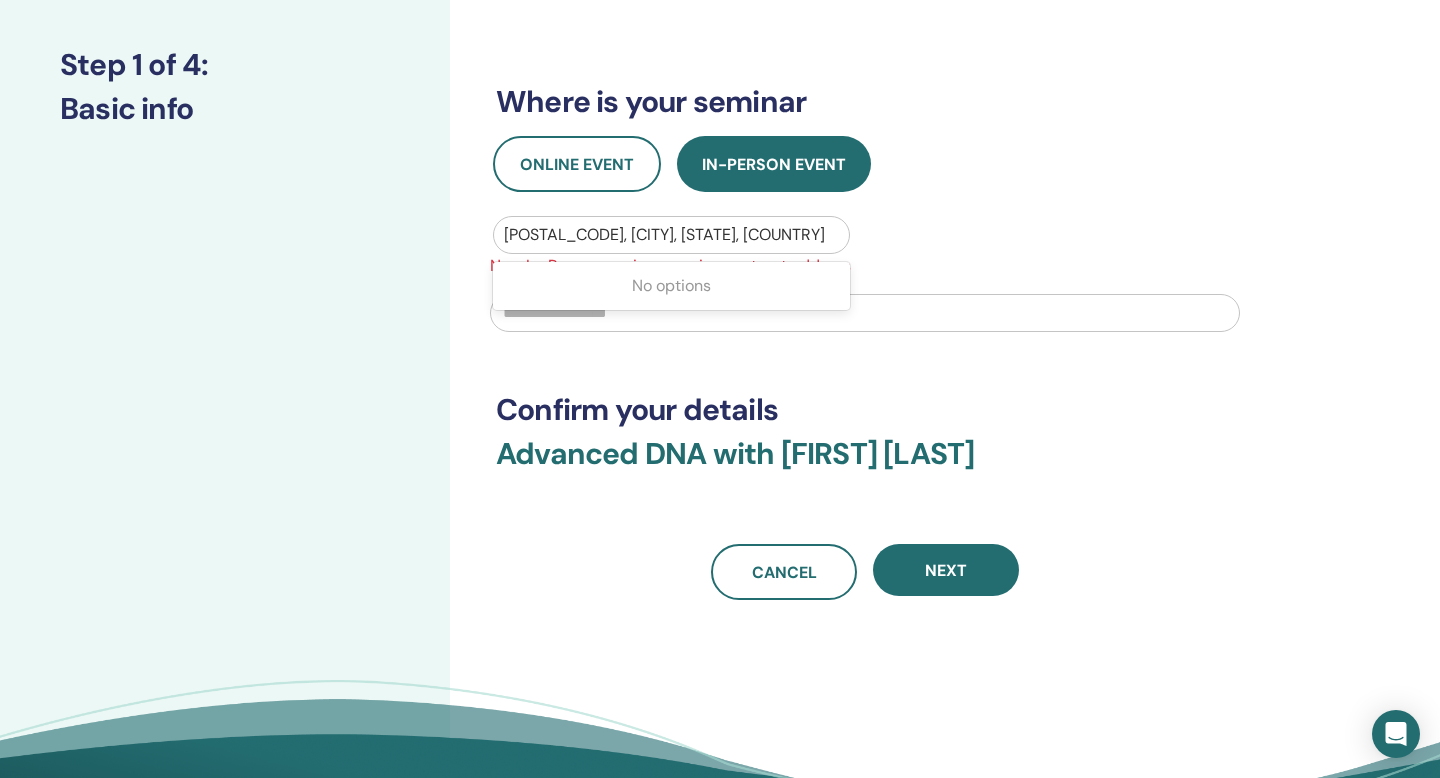 click at bounding box center [671, 235] 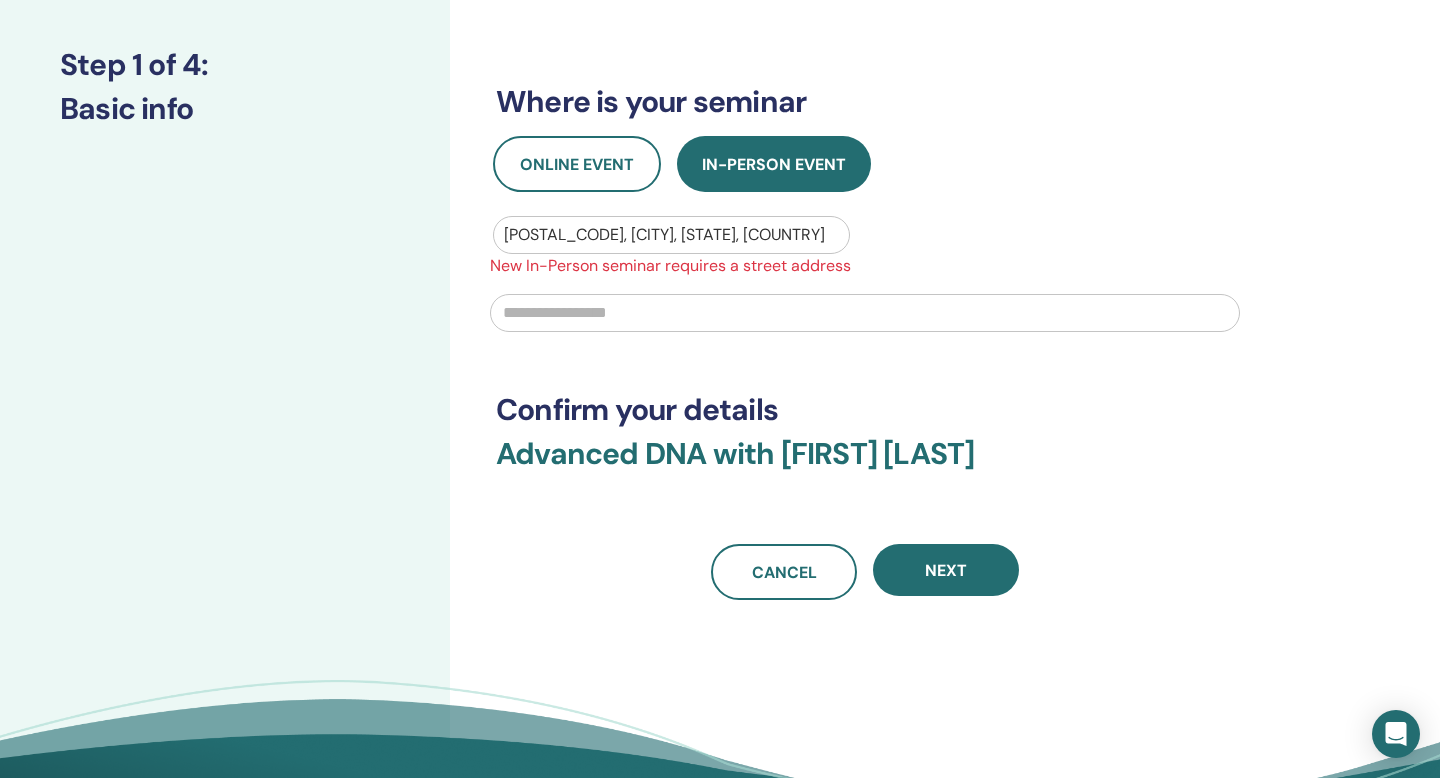 click at bounding box center [865, 313] 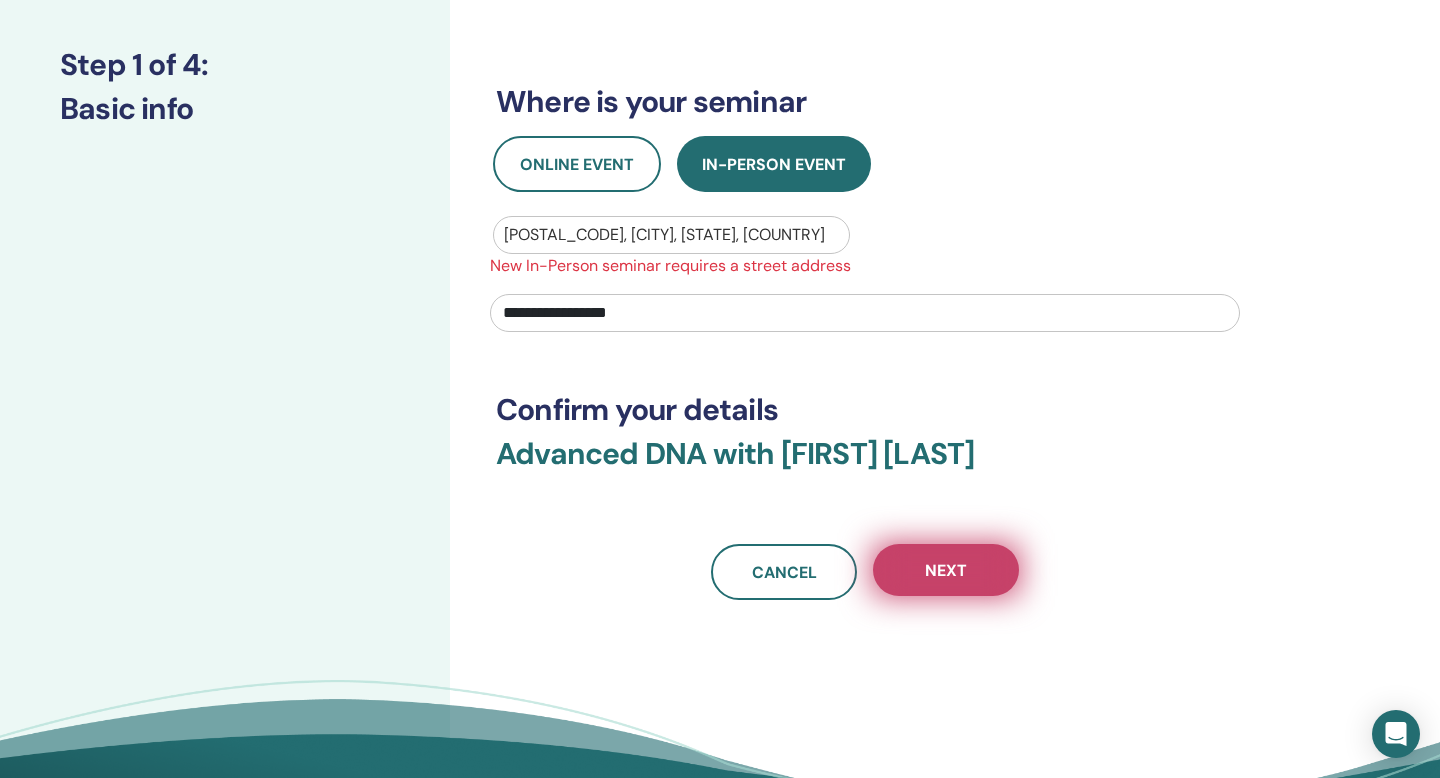 type on "**********" 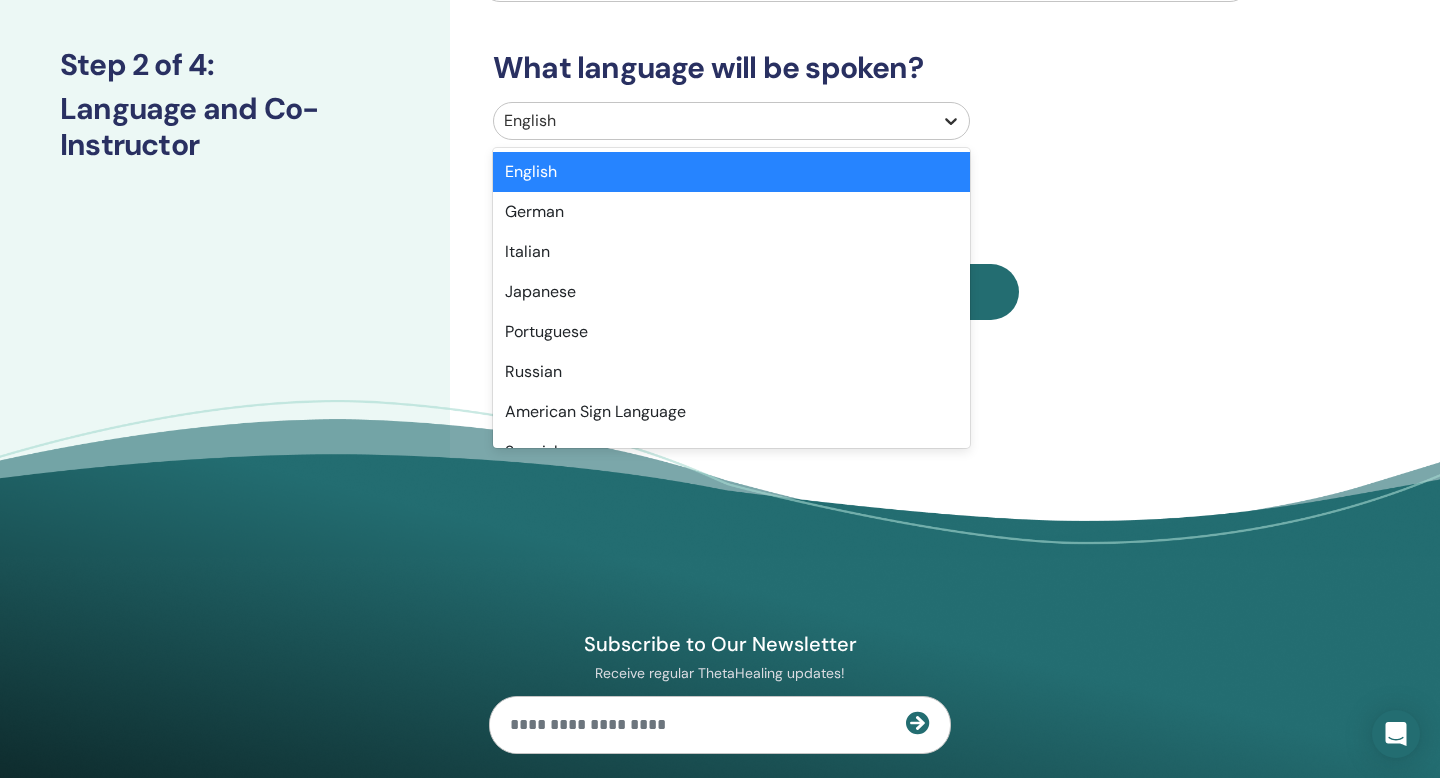 click 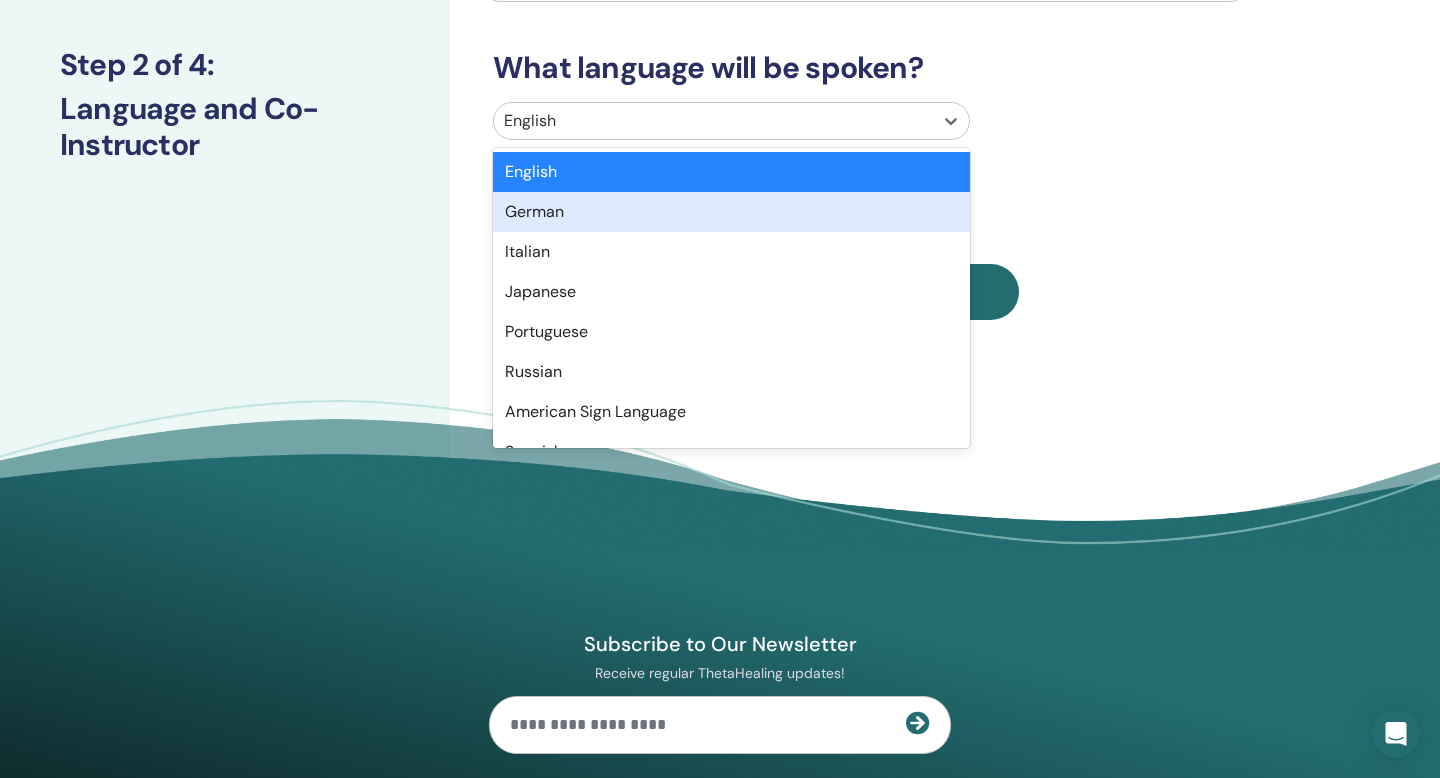 click on "German" at bounding box center (731, 212) 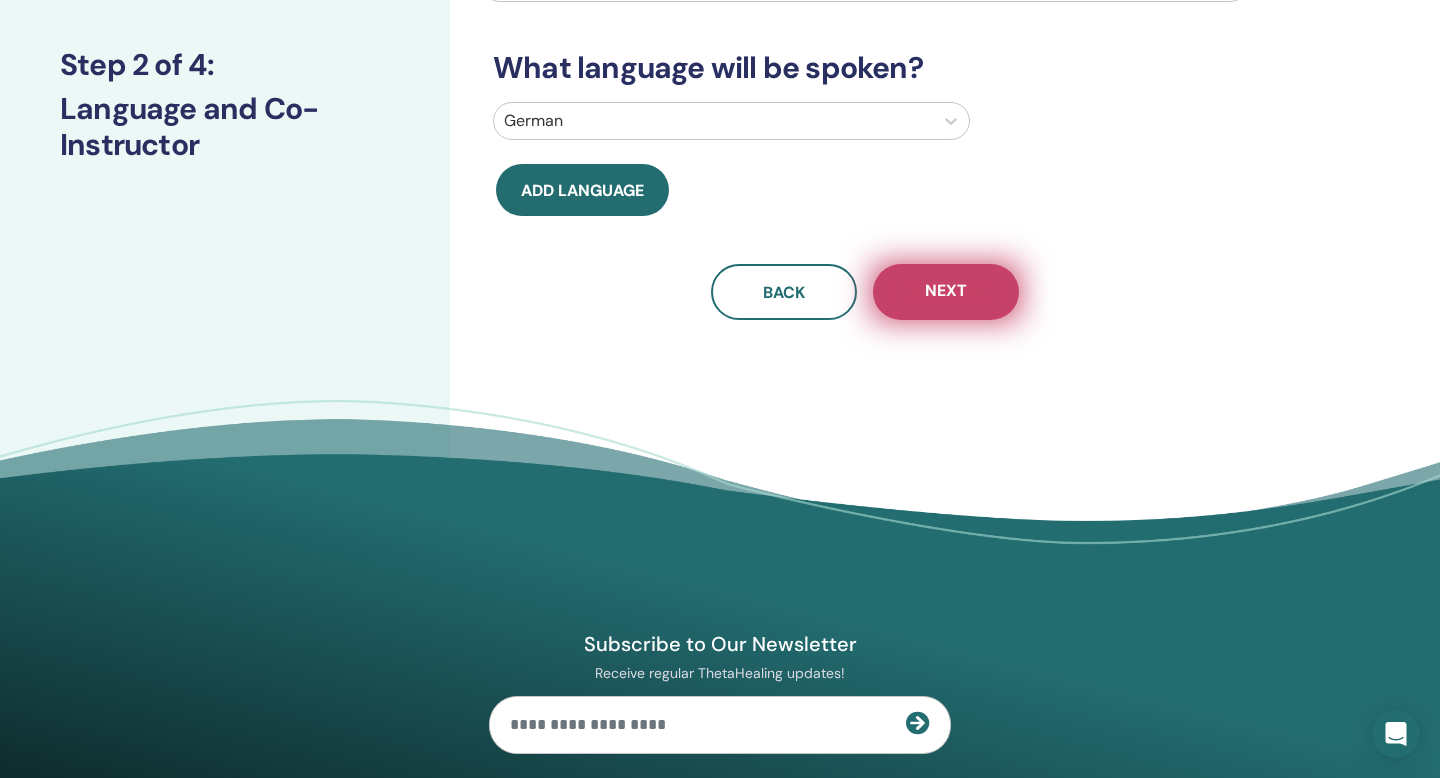 click on "Next" at bounding box center [946, 292] 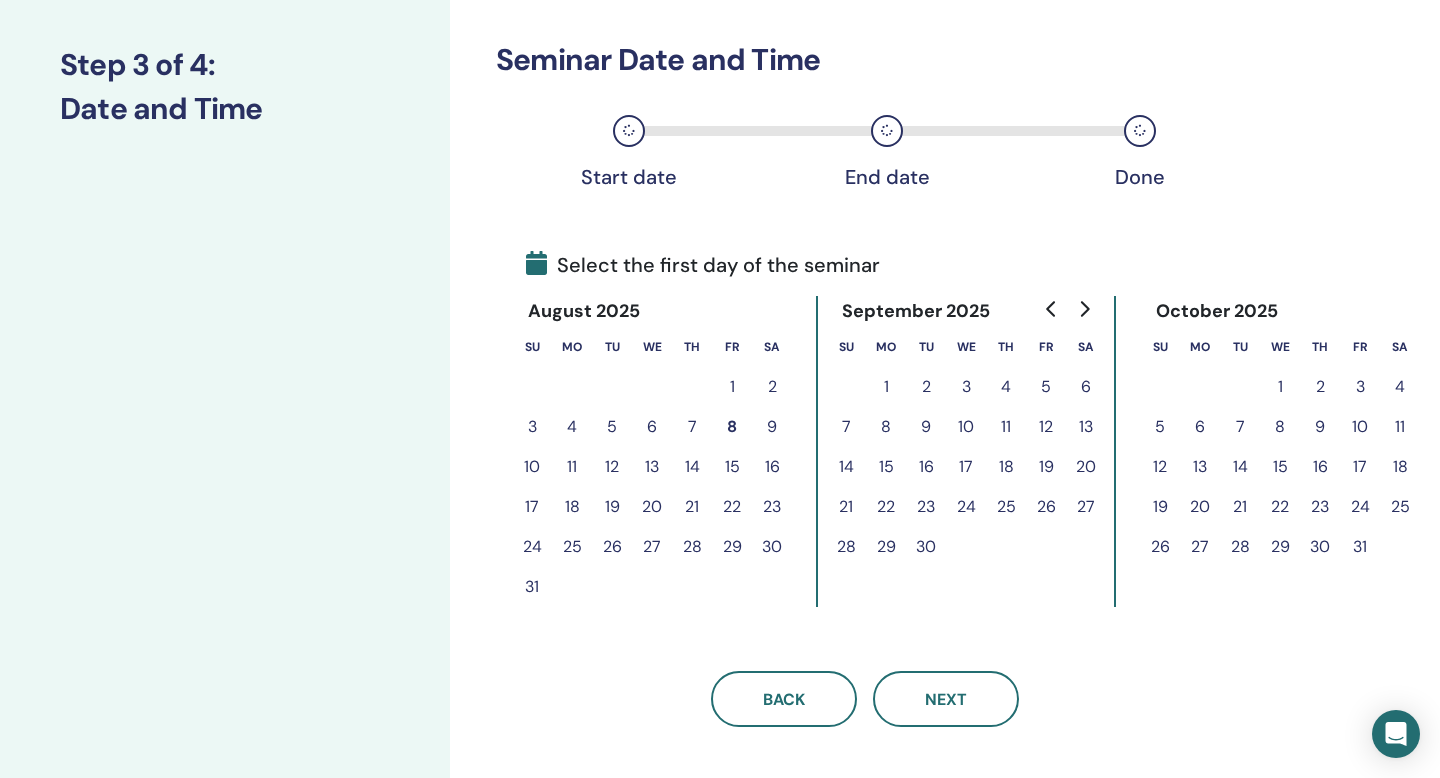 click on "15" at bounding box center (732, 467) 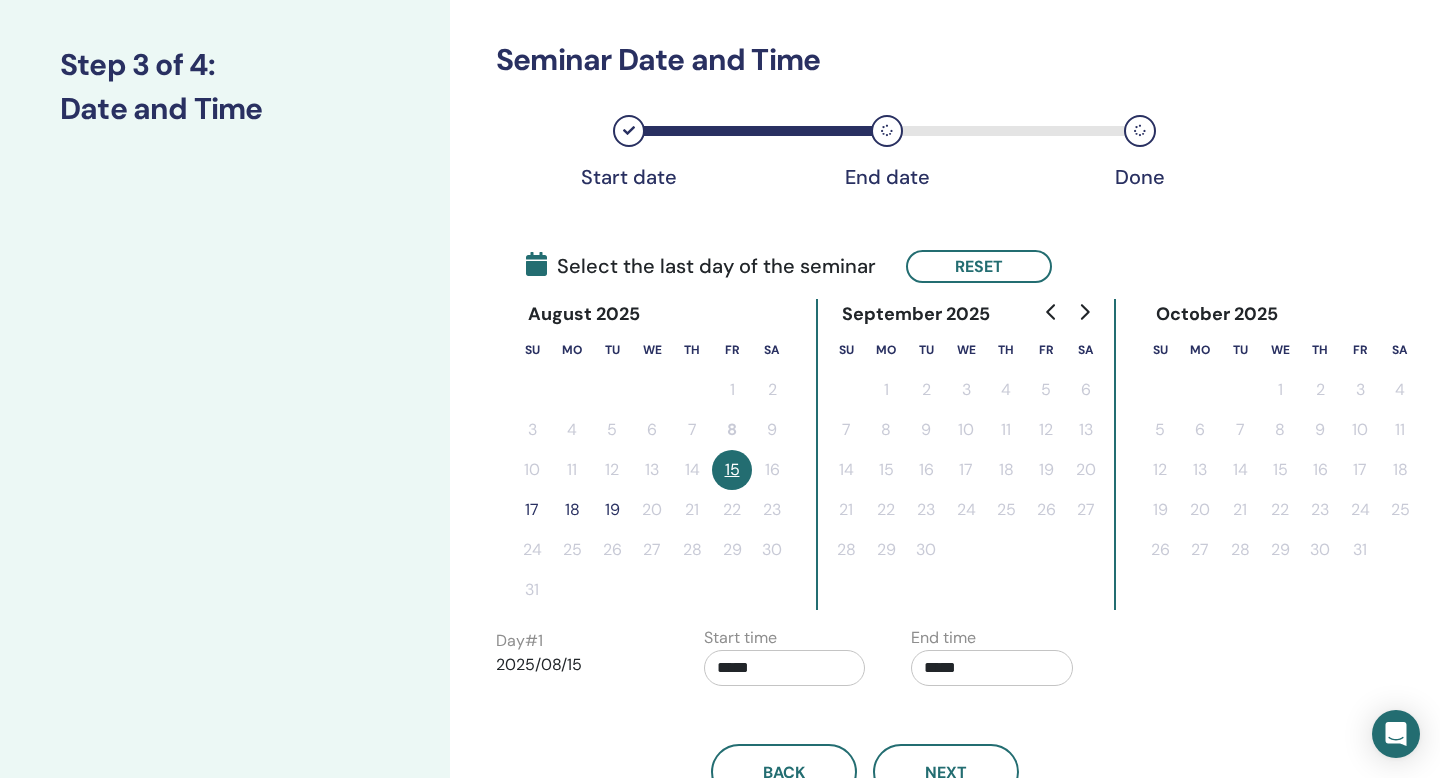click on "17" at bounding box center (532, 510) 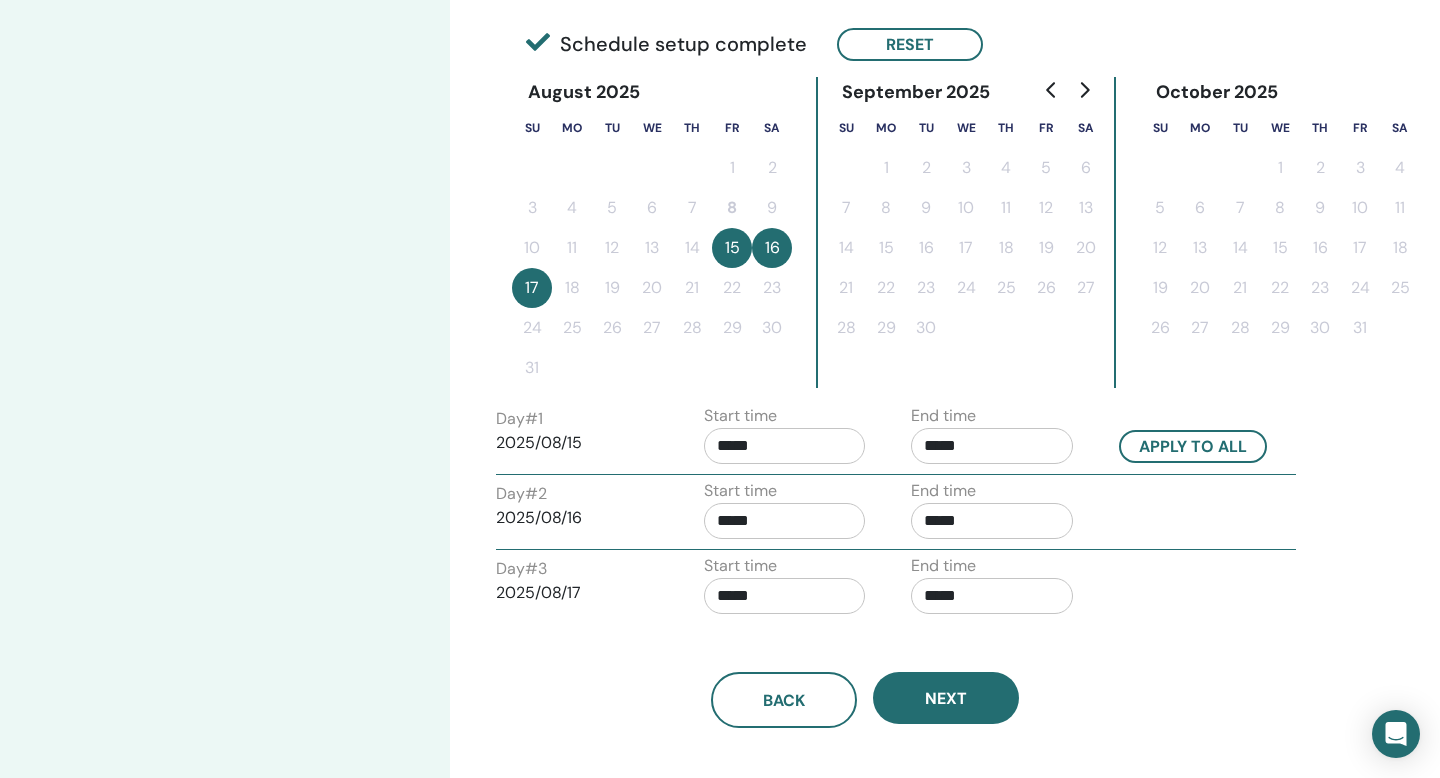 scroll, scrollTop: 510, scrollLeft: 0, axis: vertical 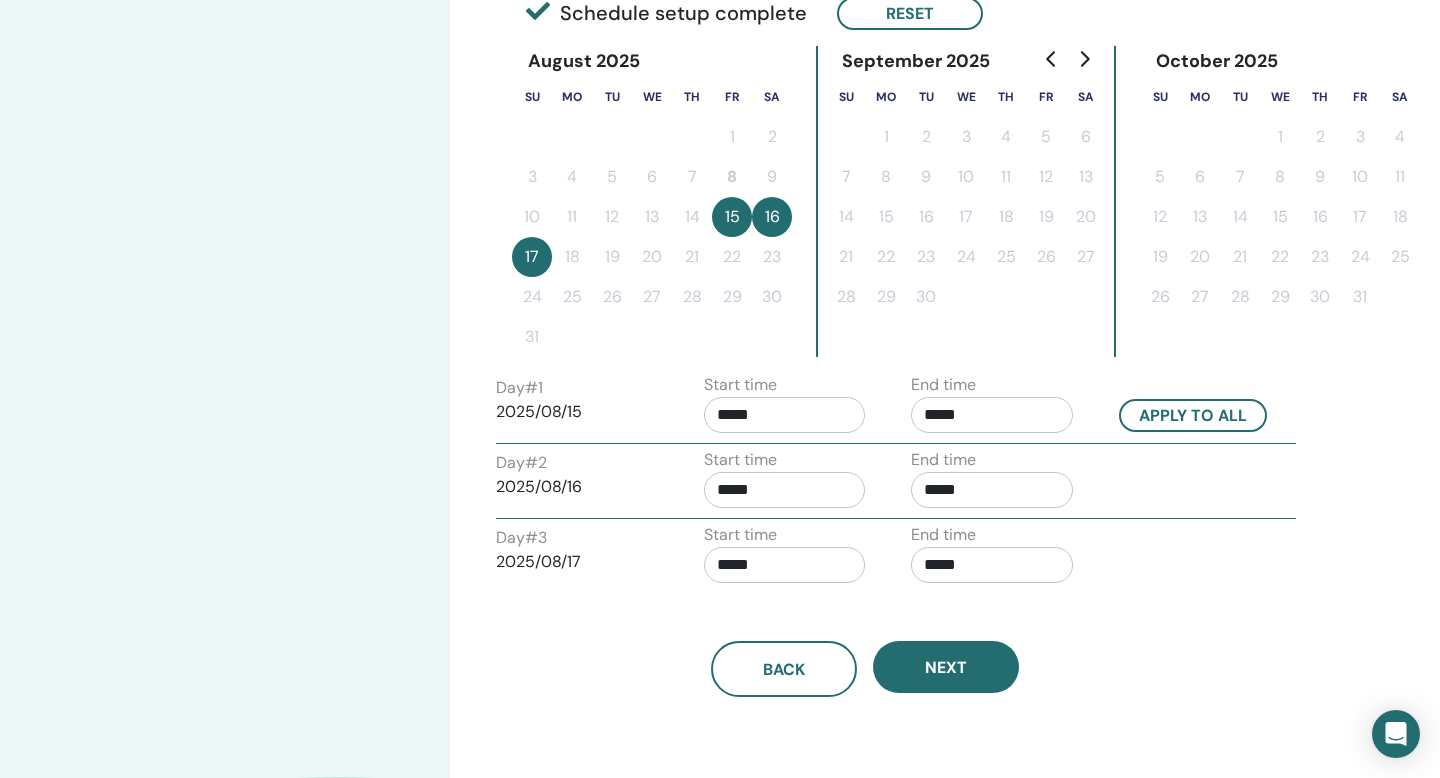 click on "*****" at bounding box center (992, 415) 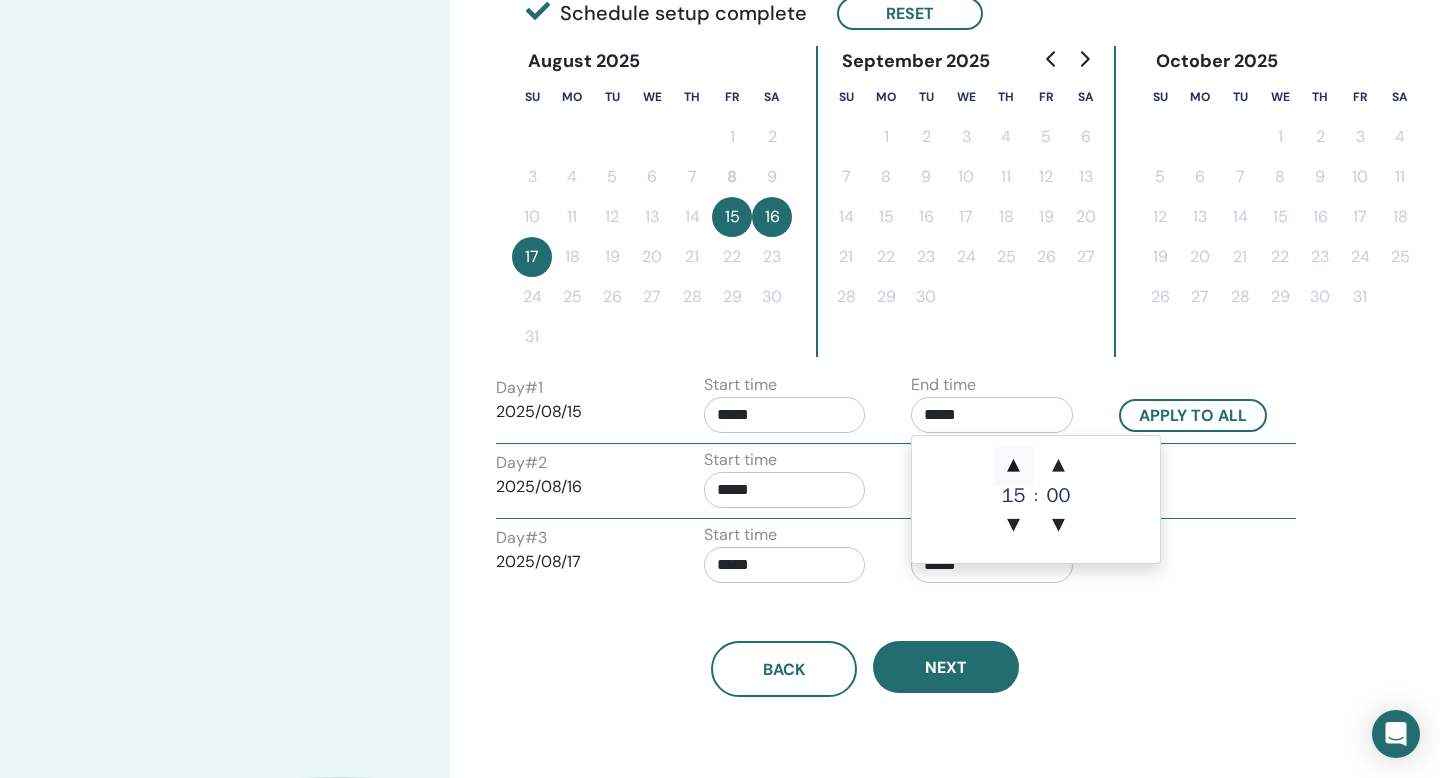 click on "▲" at bounding box center [1014, 466] 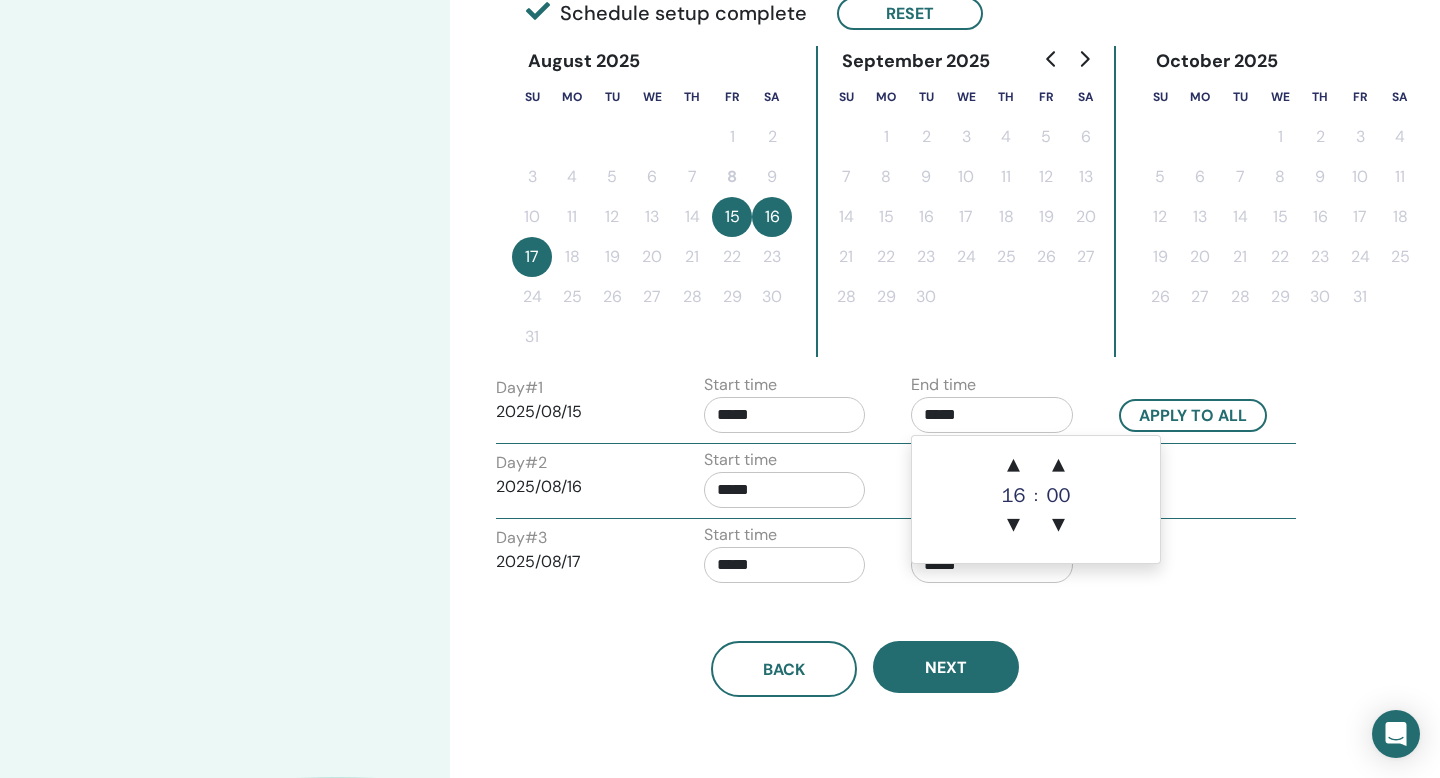 click on "Back Next" at bounding box center [865, 645] 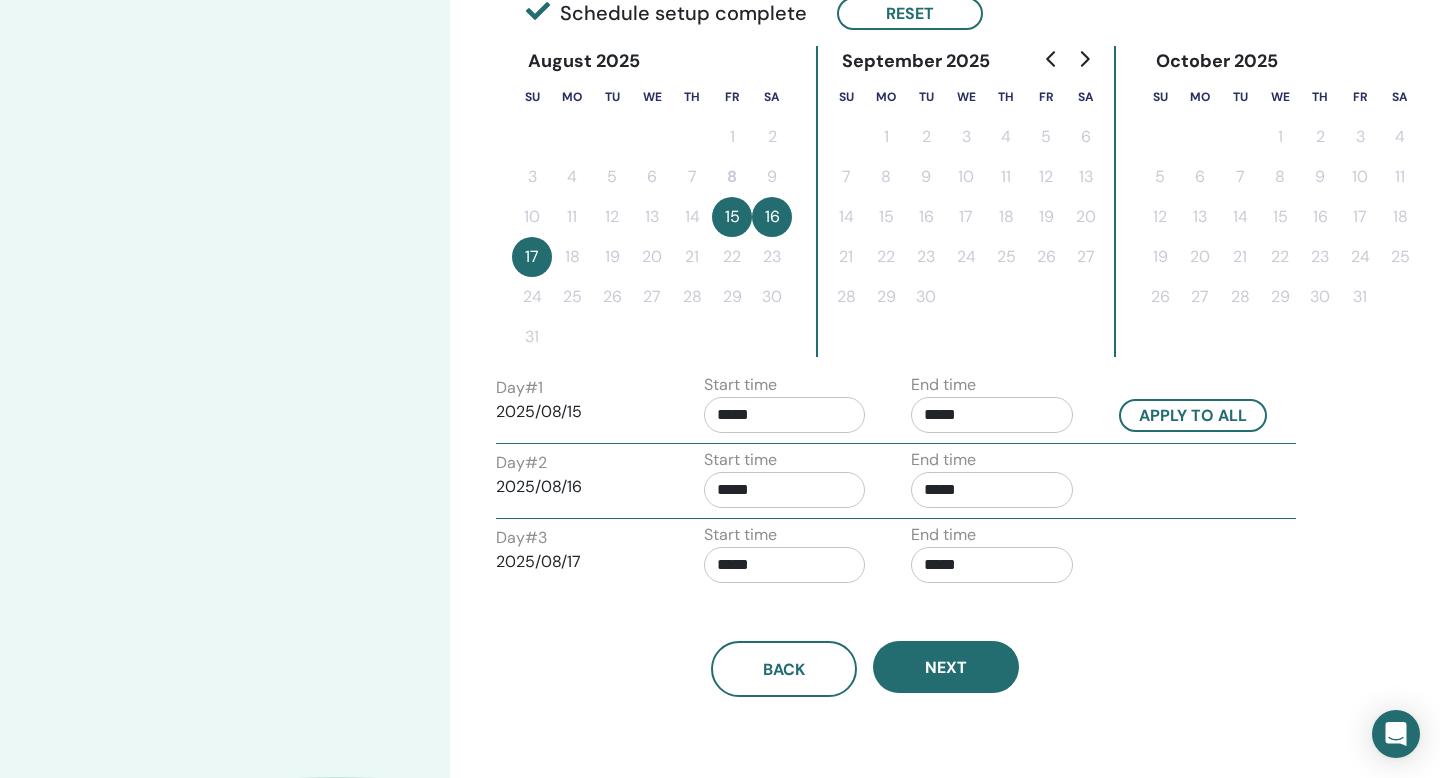 click on "*****" at bounding box center [992, 490] 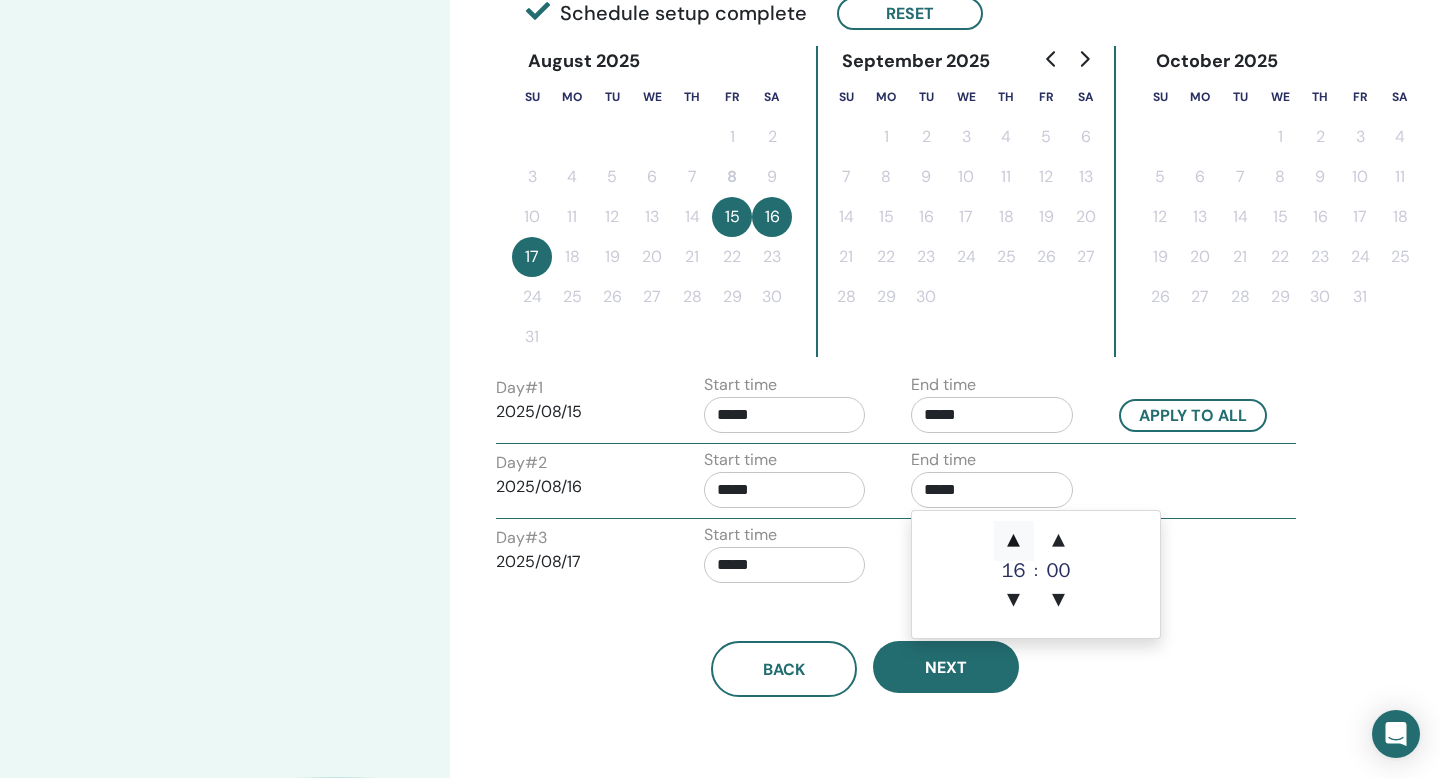 click on "▲" at bounding box center [1014, 541] 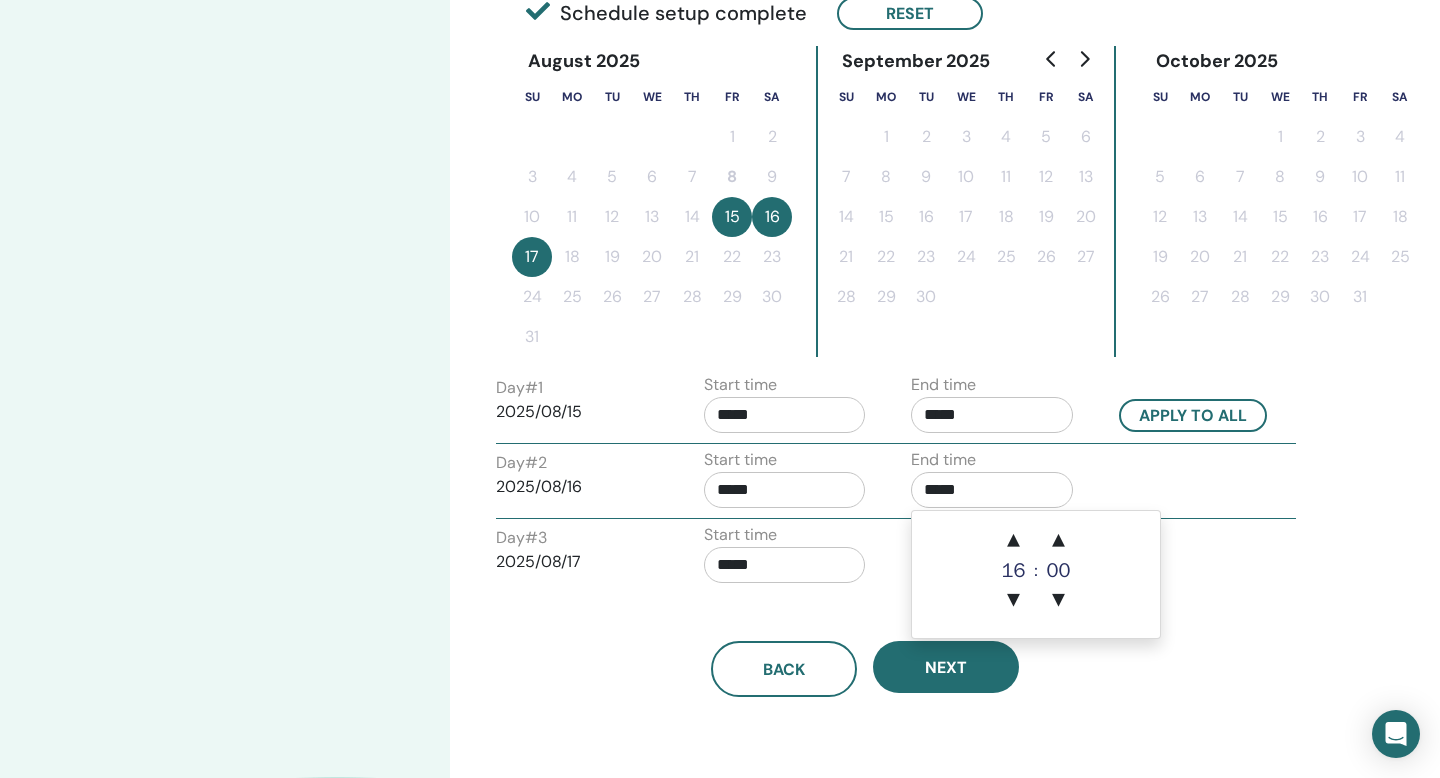 click on "Back Next" at bounding box center [865, 645] 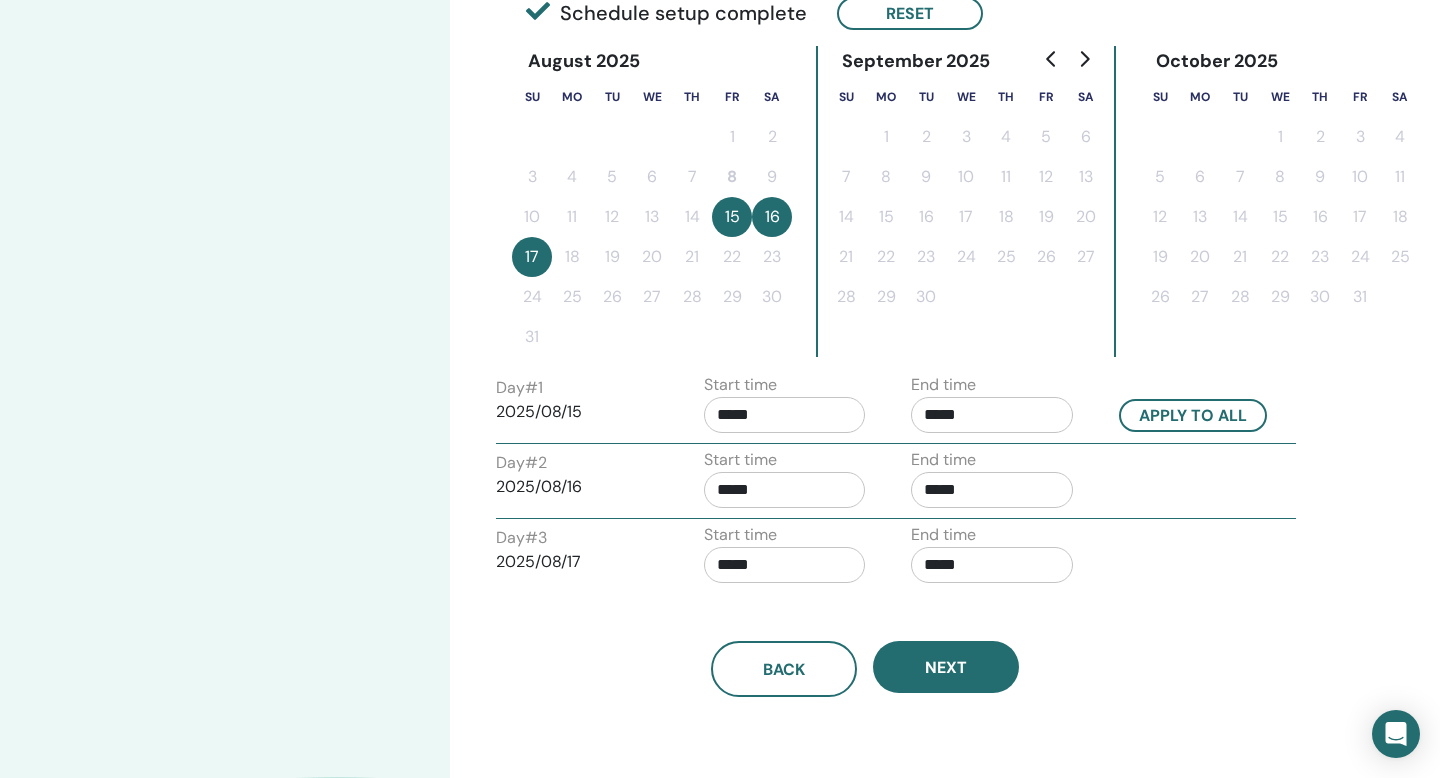 click on "*****" at bounding box center [992, 565] 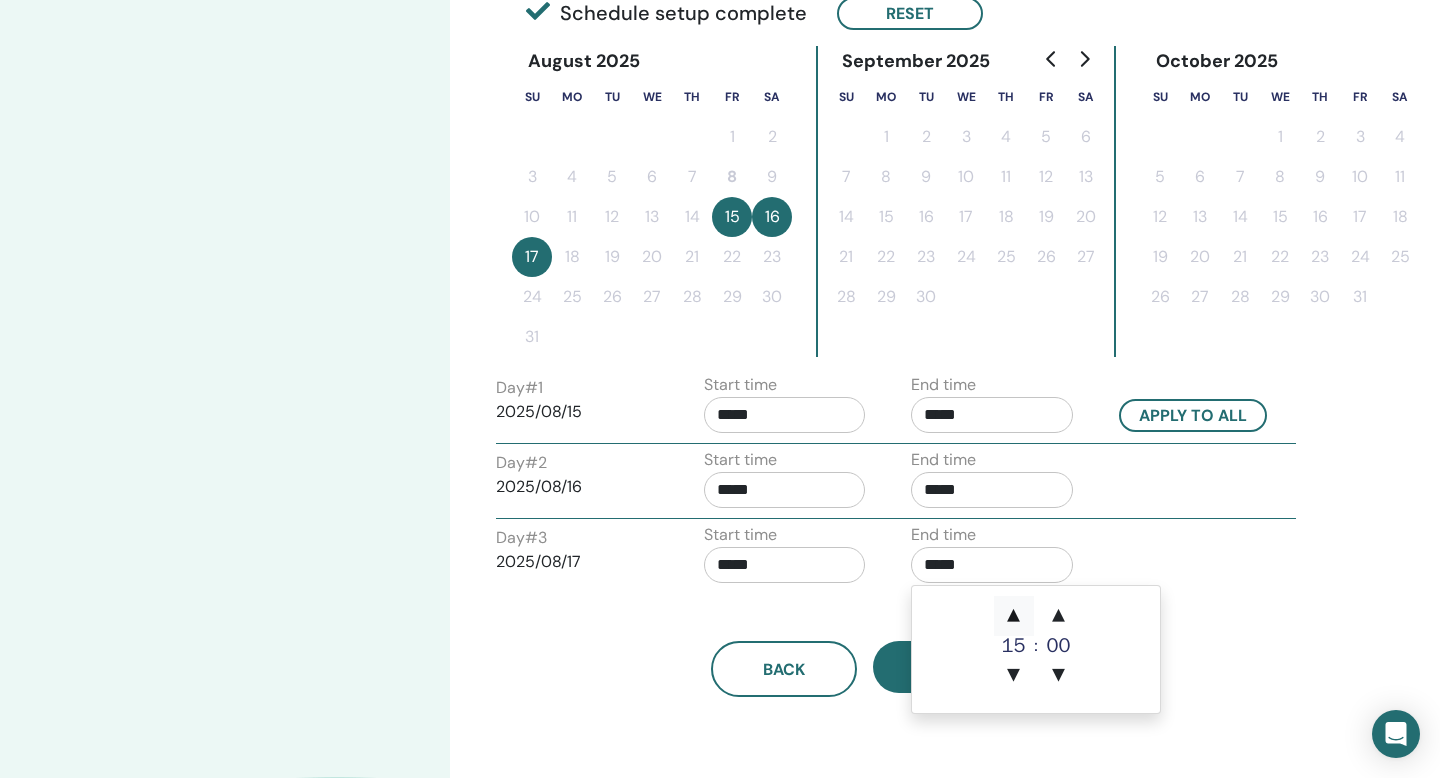 click on "▲" at bounding box center [1014, 616] 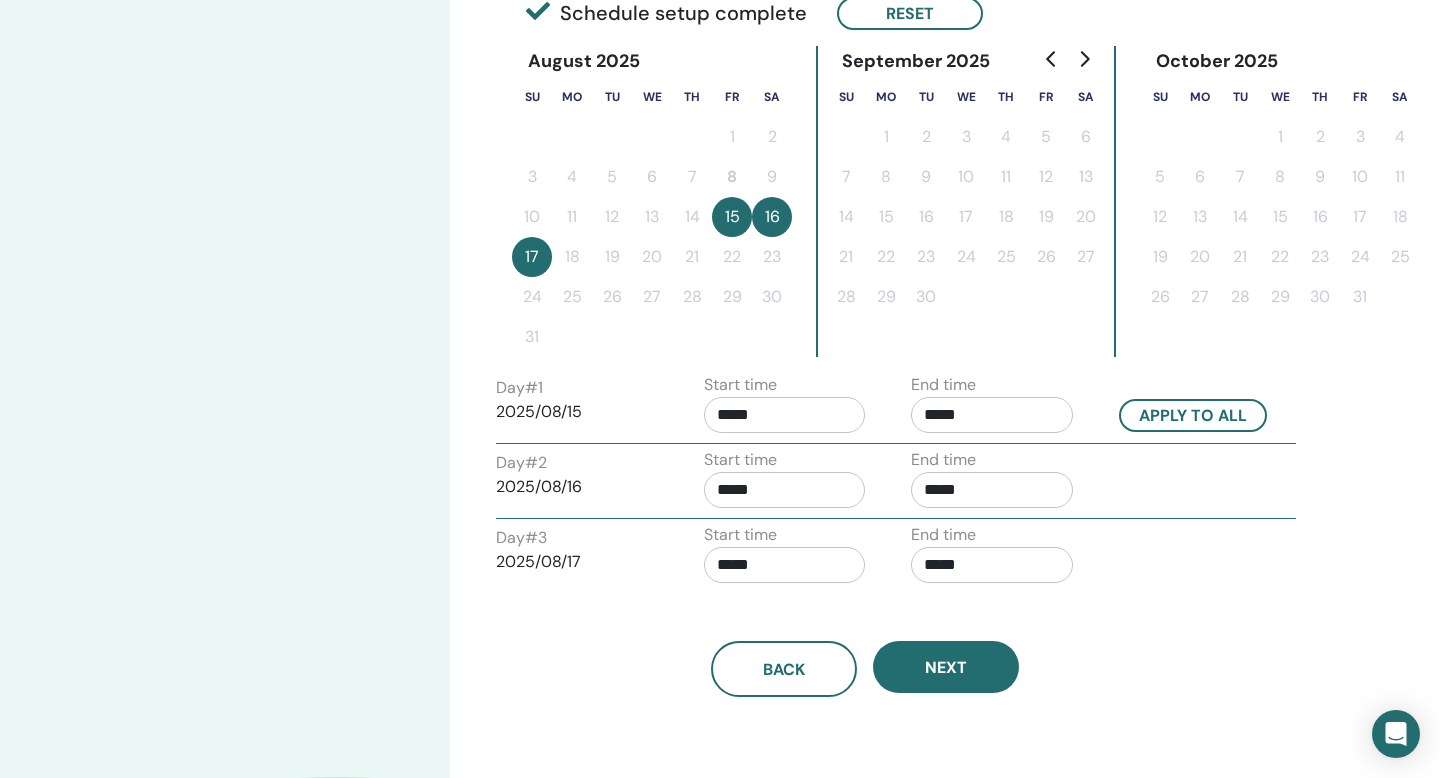 click on "Back Next" at bounding box center [865, 669] 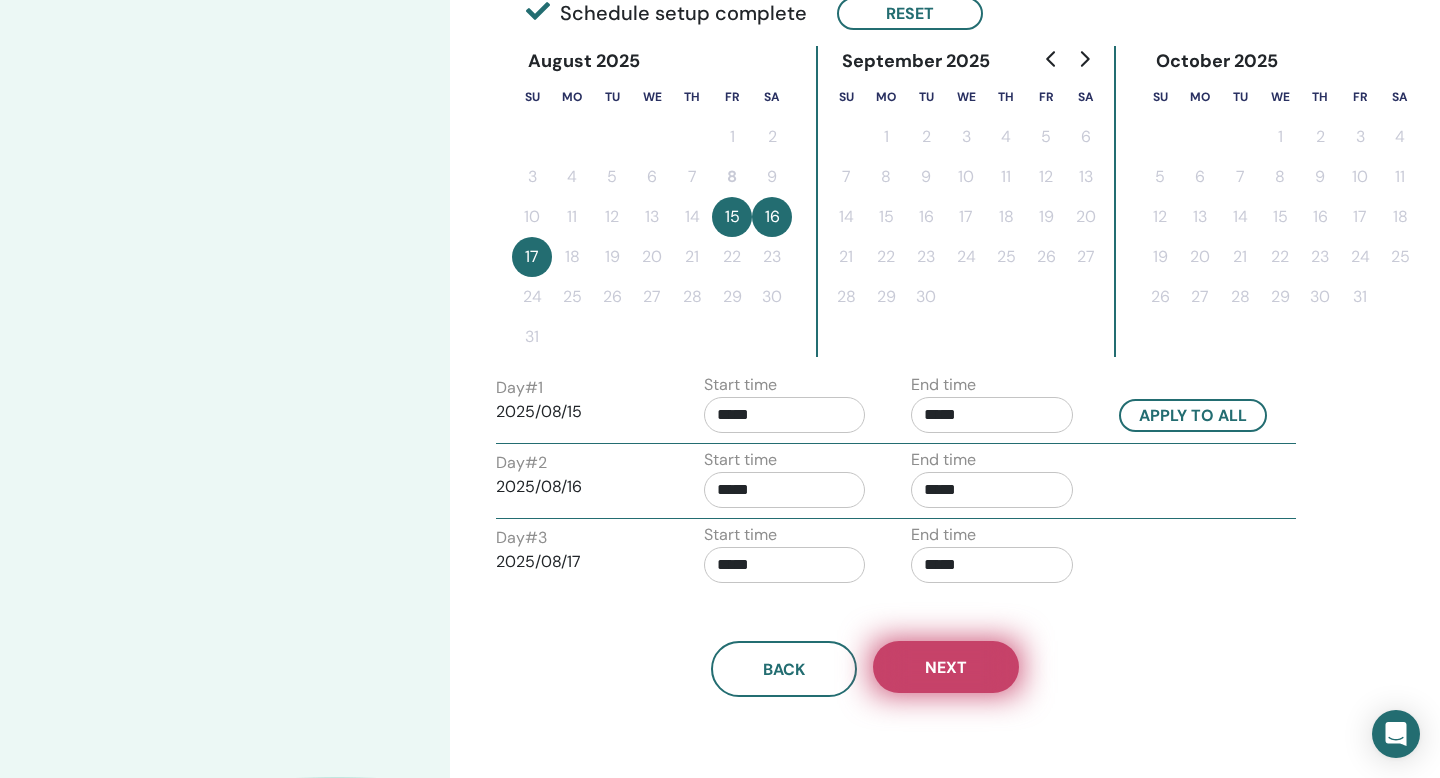 click on "Next" at bounding box center [946, 667] 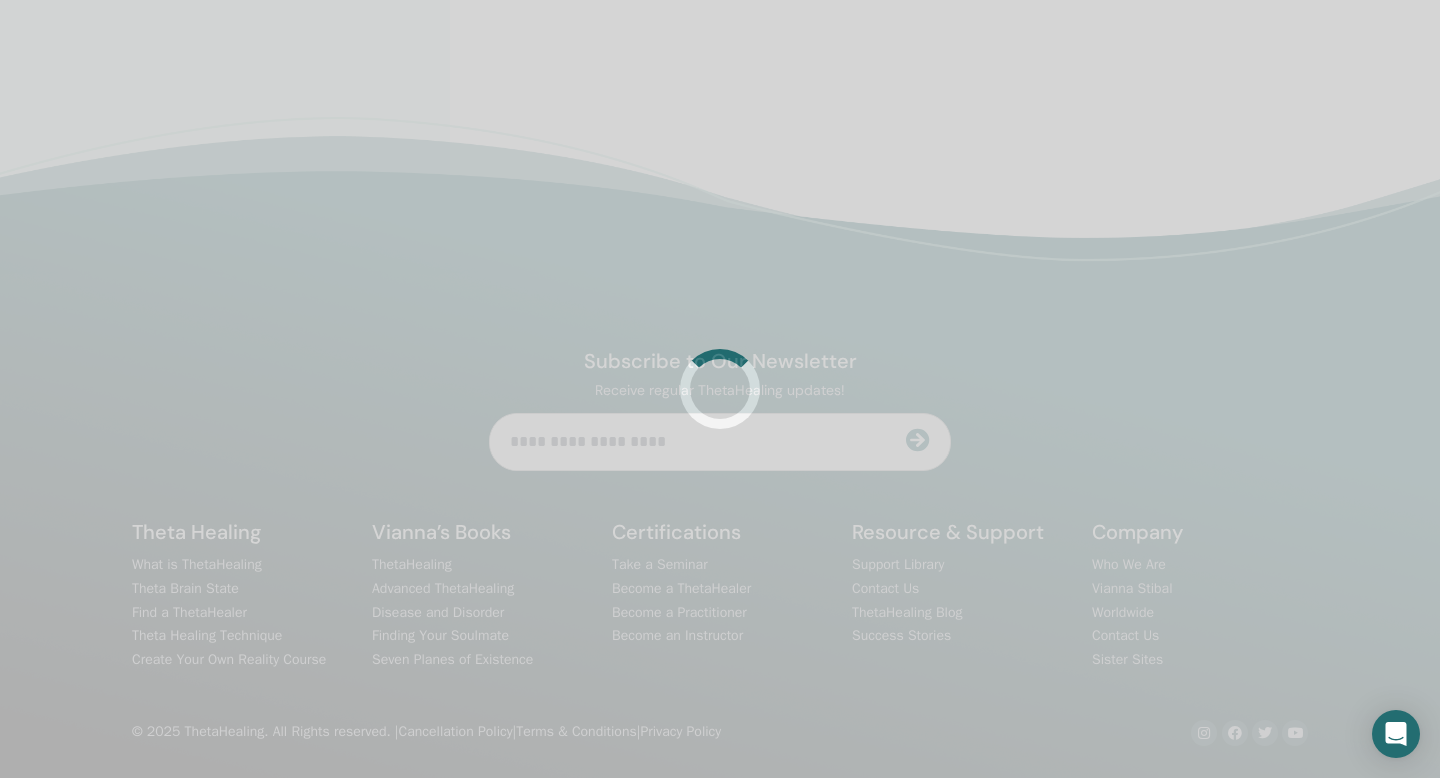 scroll, scrollTop: 510, scrollLeft: 0, axis: vertical 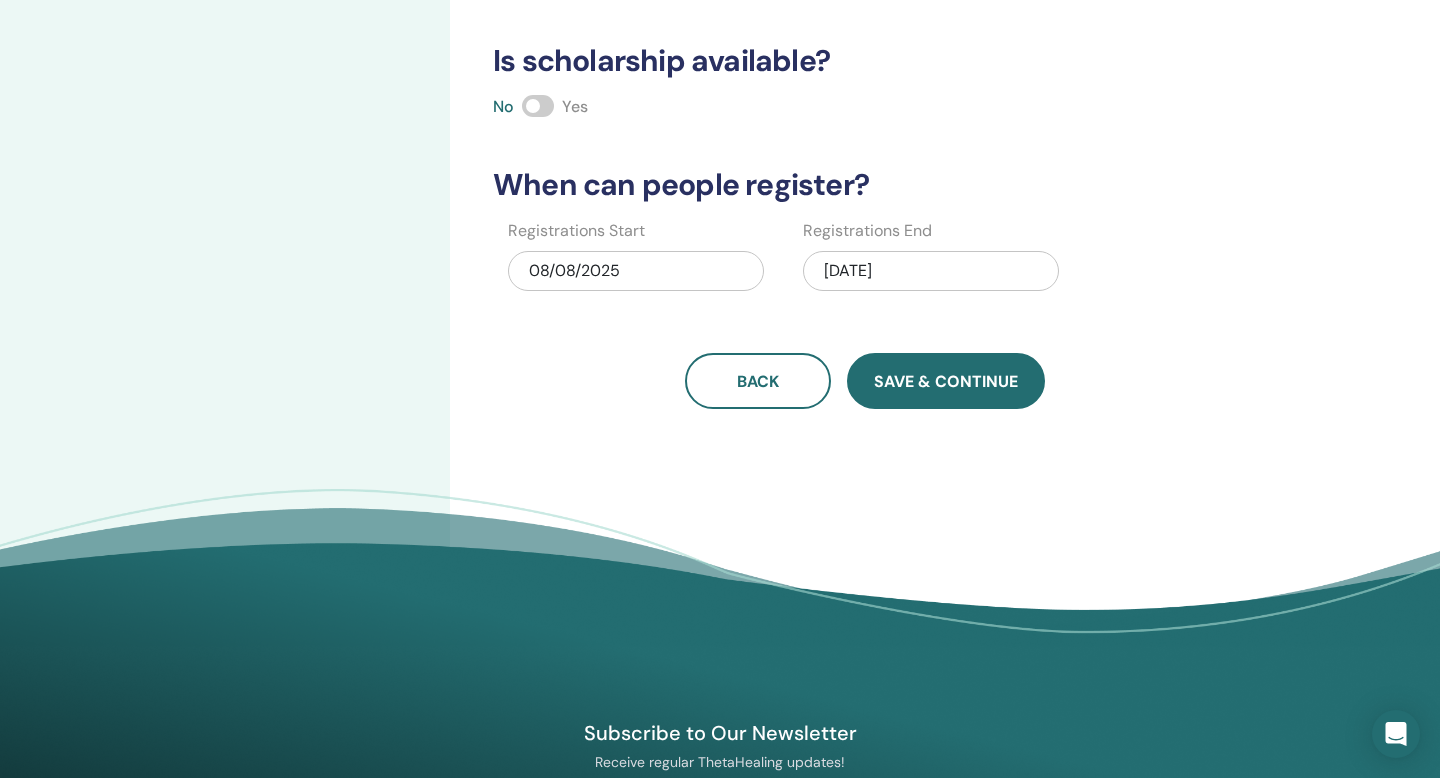 click on "Save & Continue" at bounding box center [946, 381] 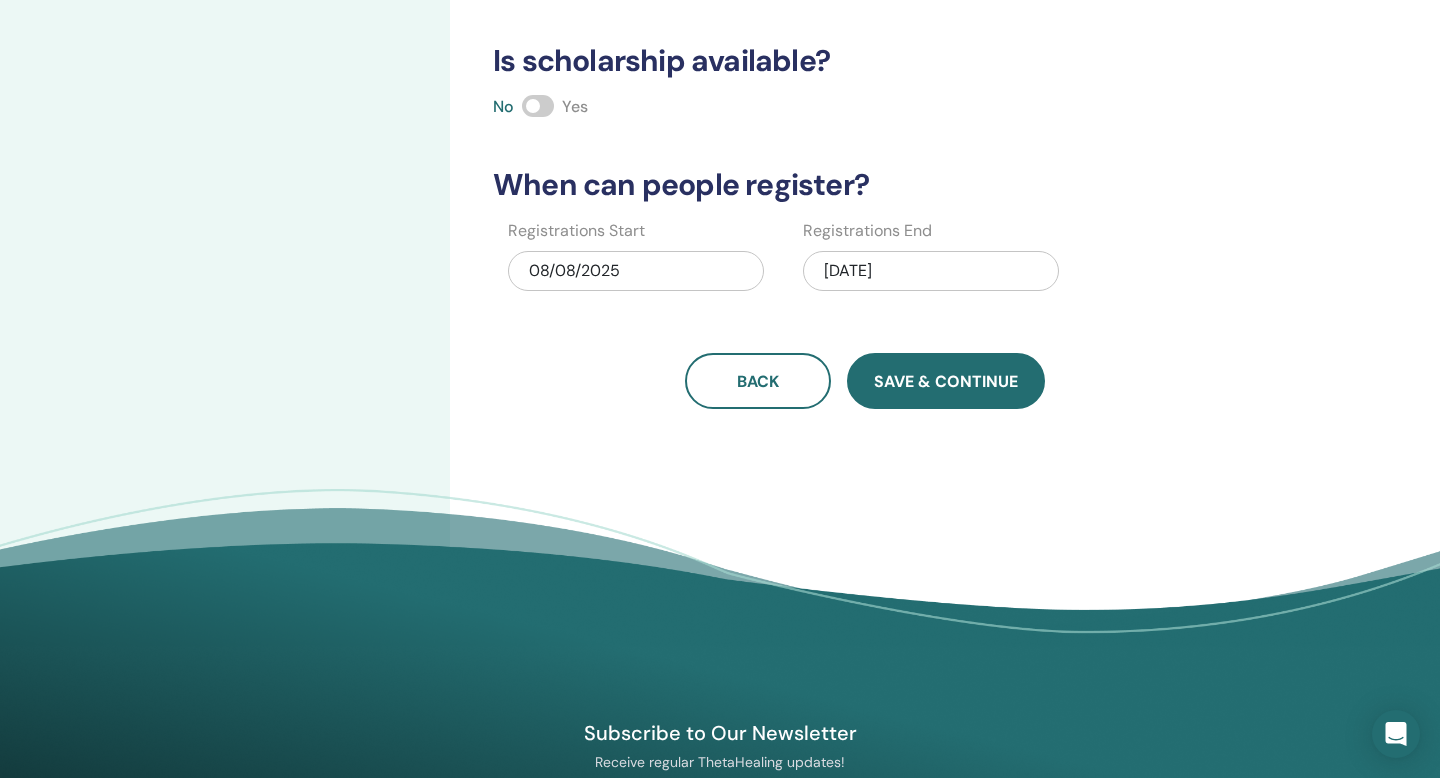 click on "Save & Continue" at bounding box center (946, 381) 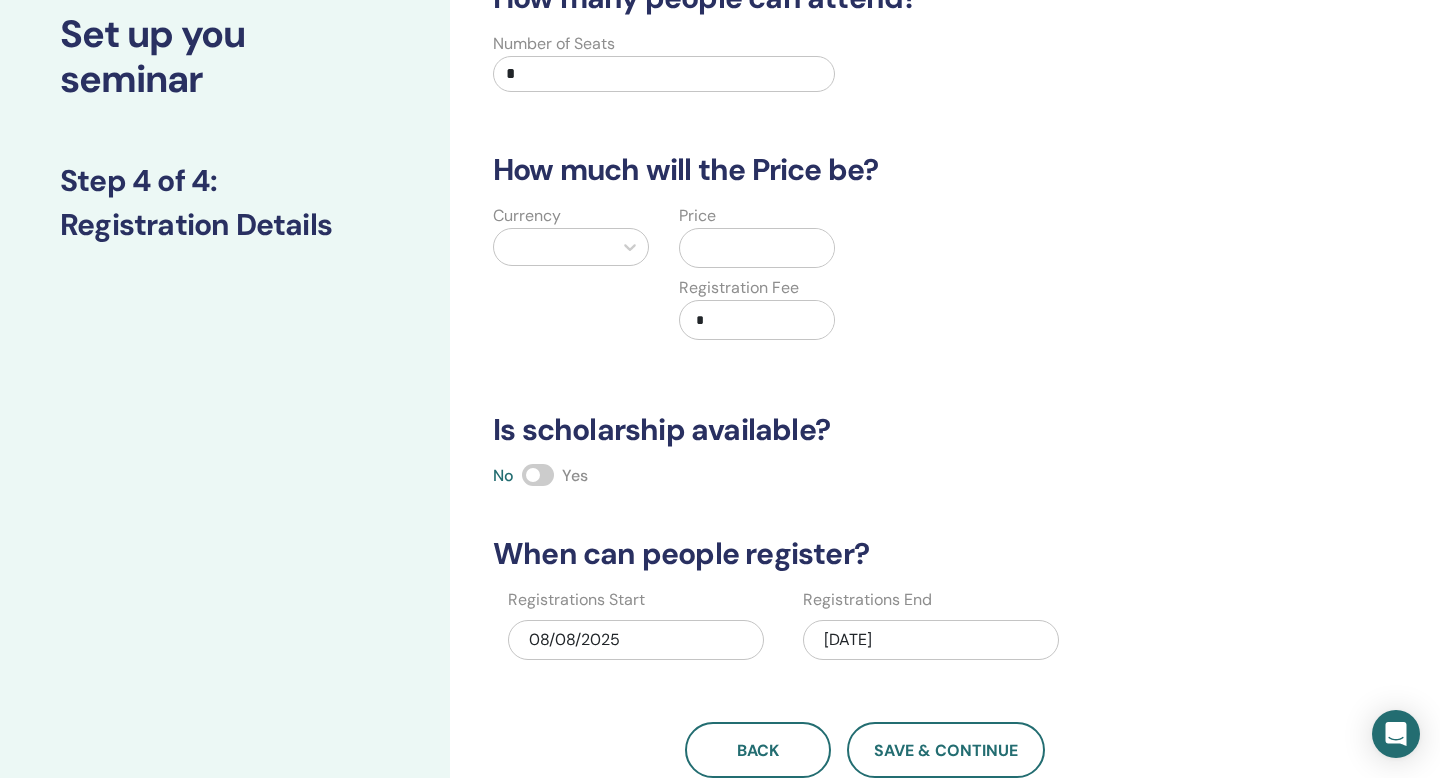scroll, scrollTop: 0, scrollLeft: 0, axis: both 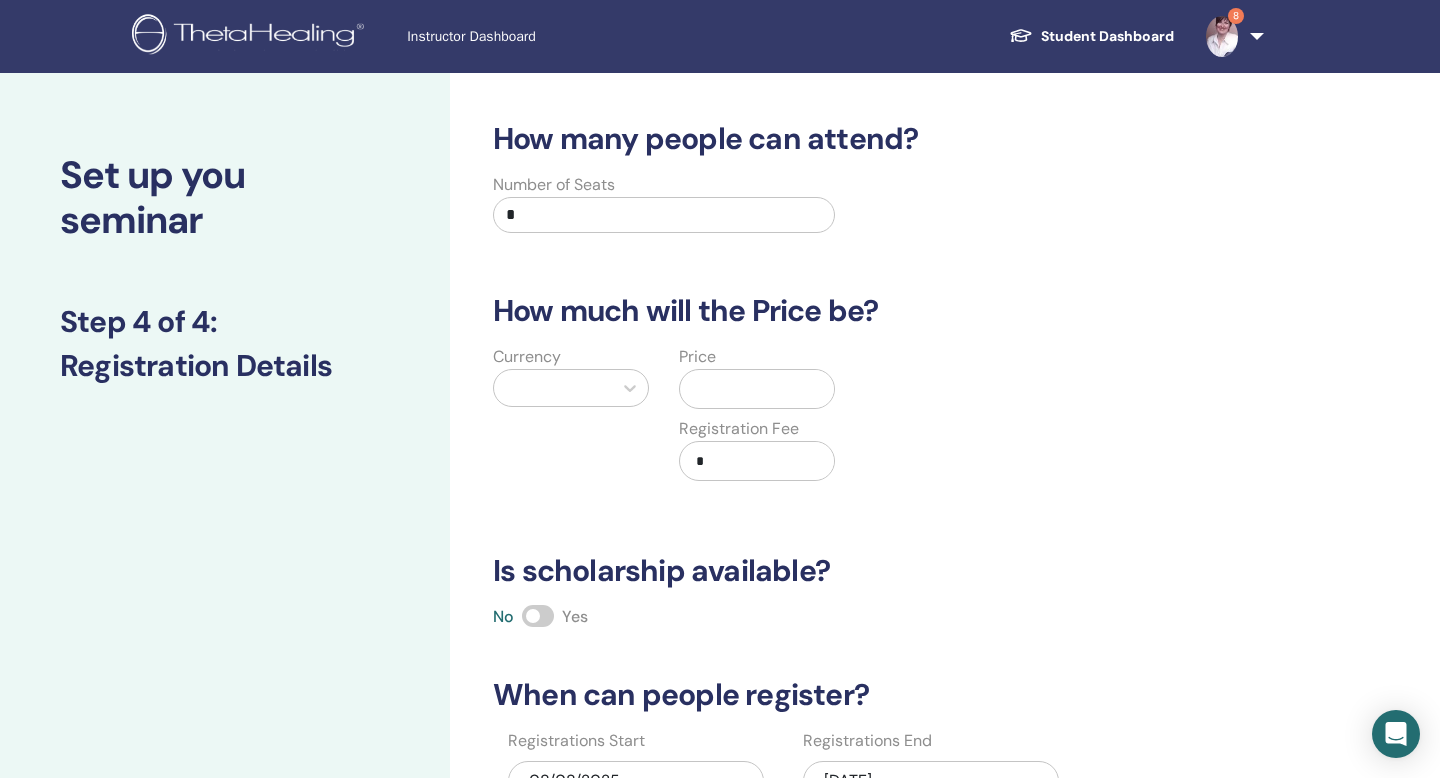 click on "*" at bounding box center (664, 215) 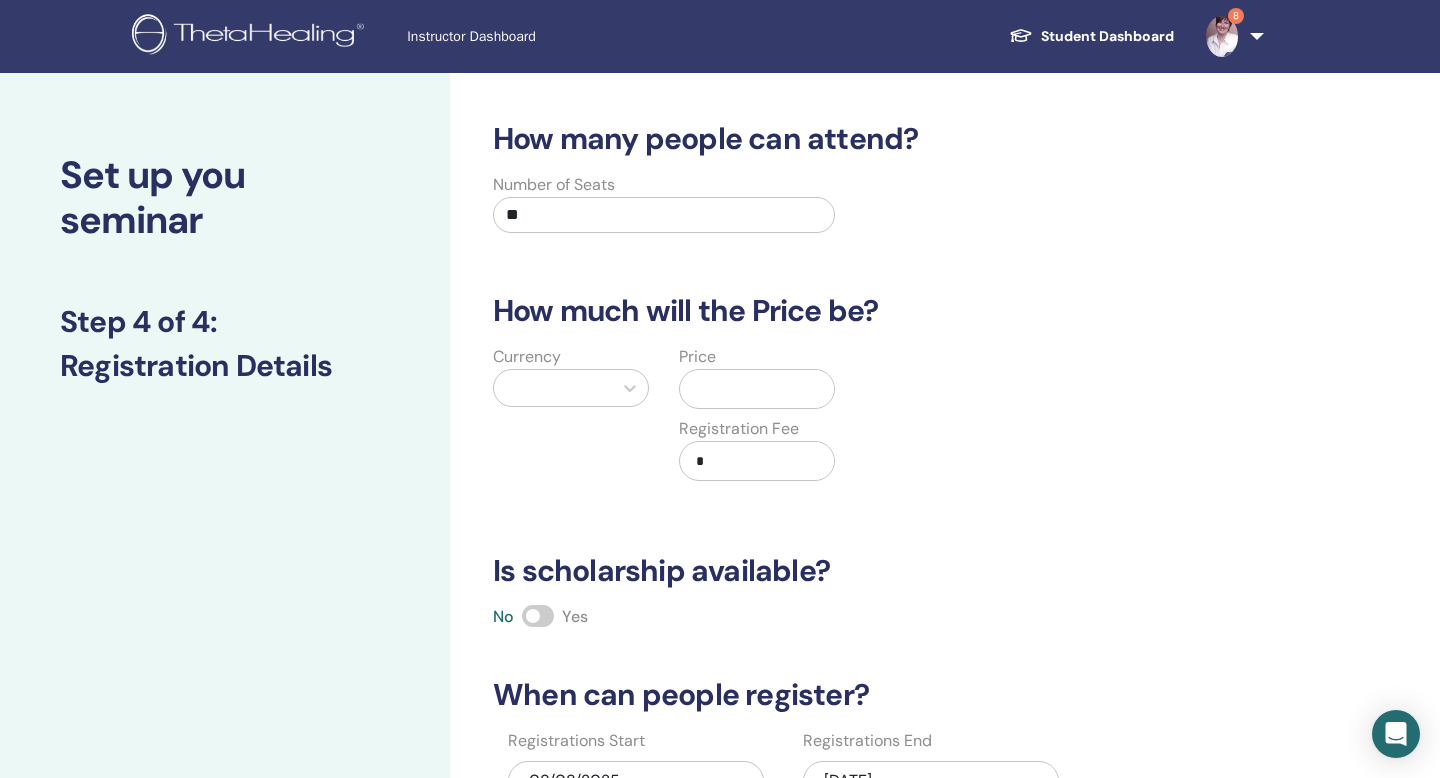 type on "**" 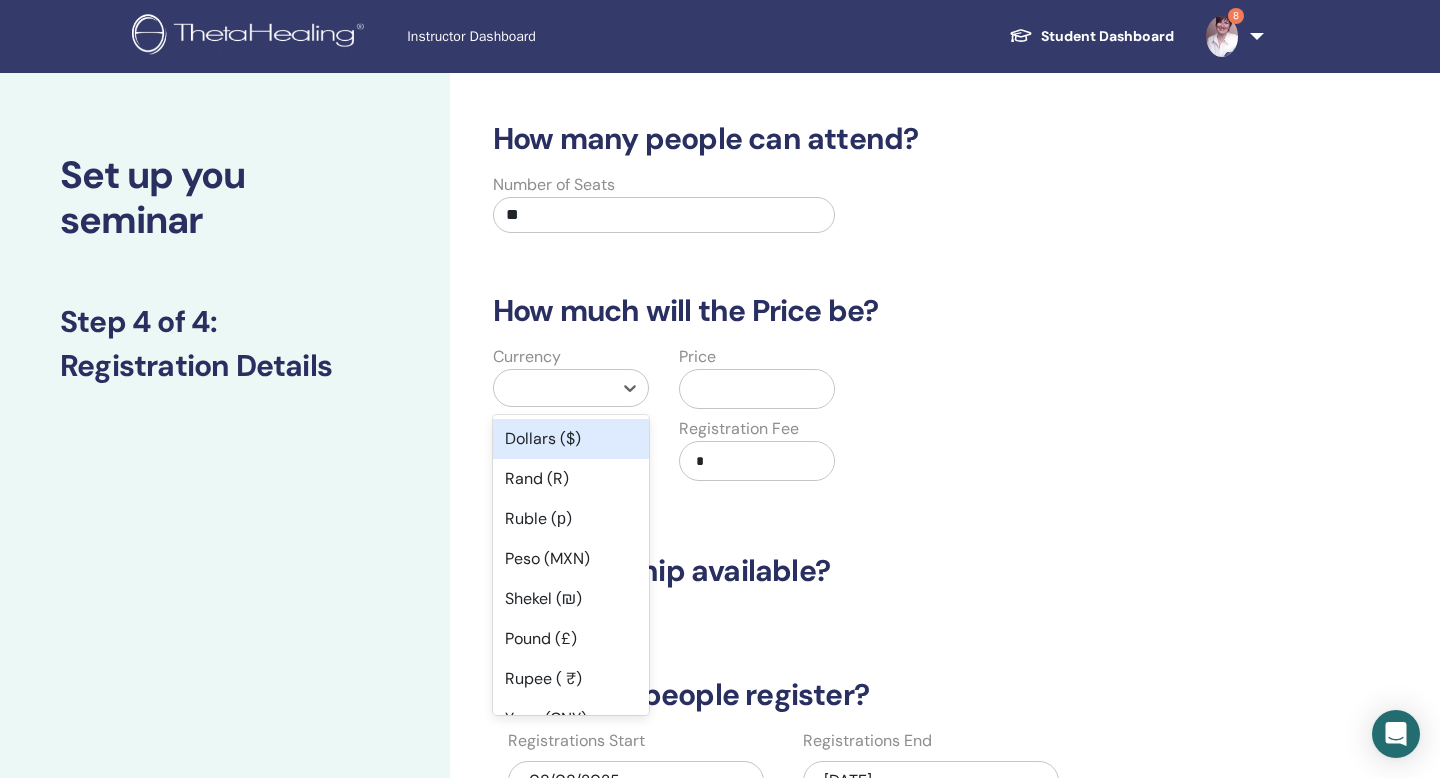 click at bounding box center [553, 388] 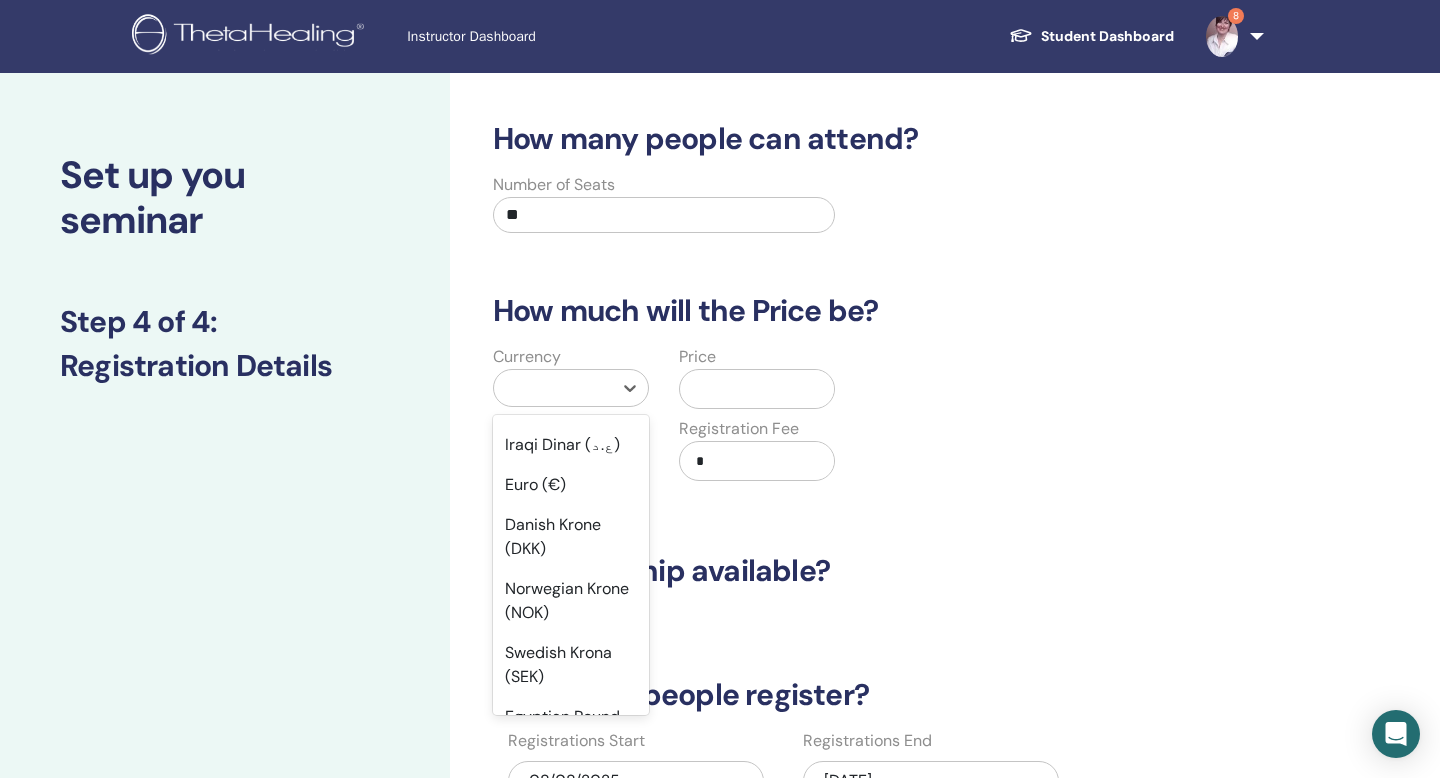 scroll, scrollTop: 1590, scrollLeft: 0, axis: vertical 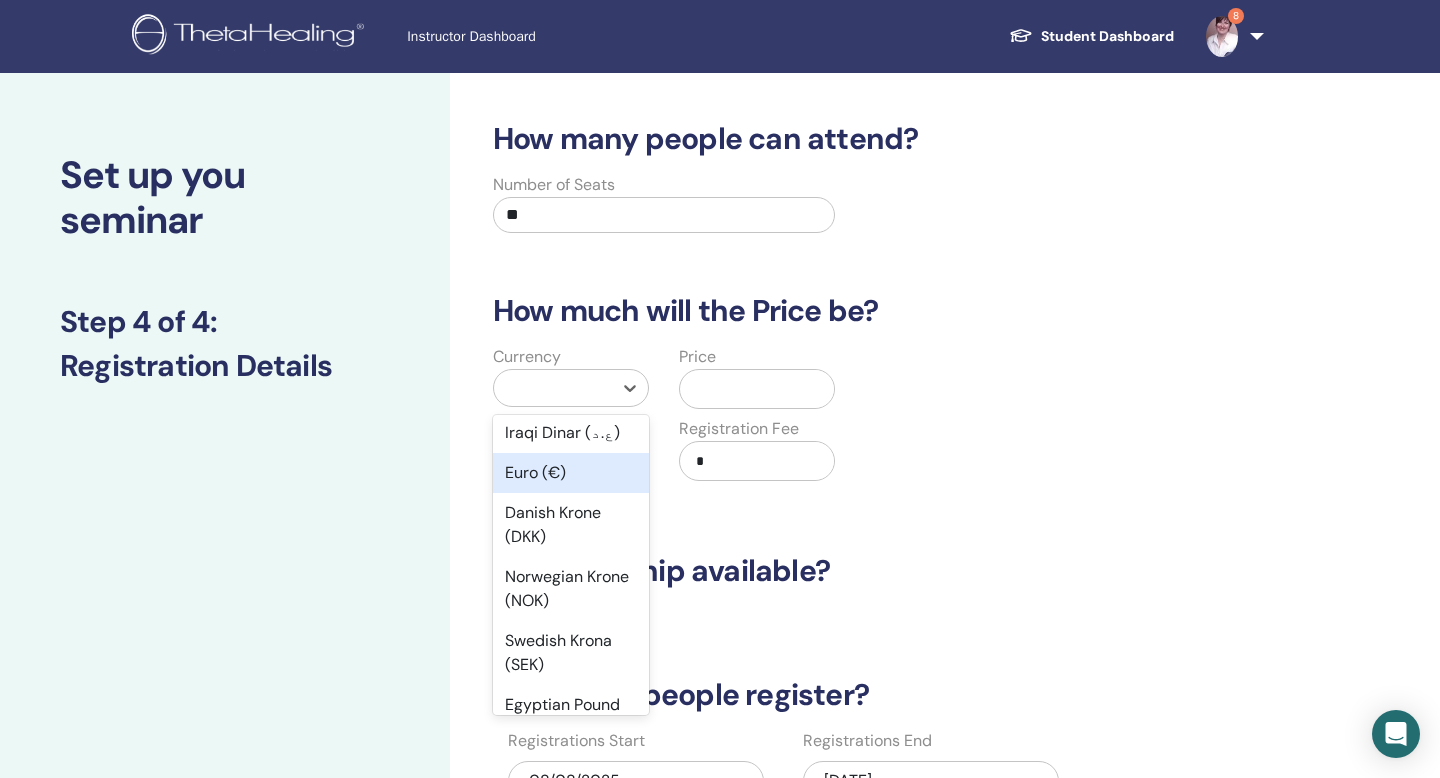 click on "Euro (€)" at bounding box center [571, 473] 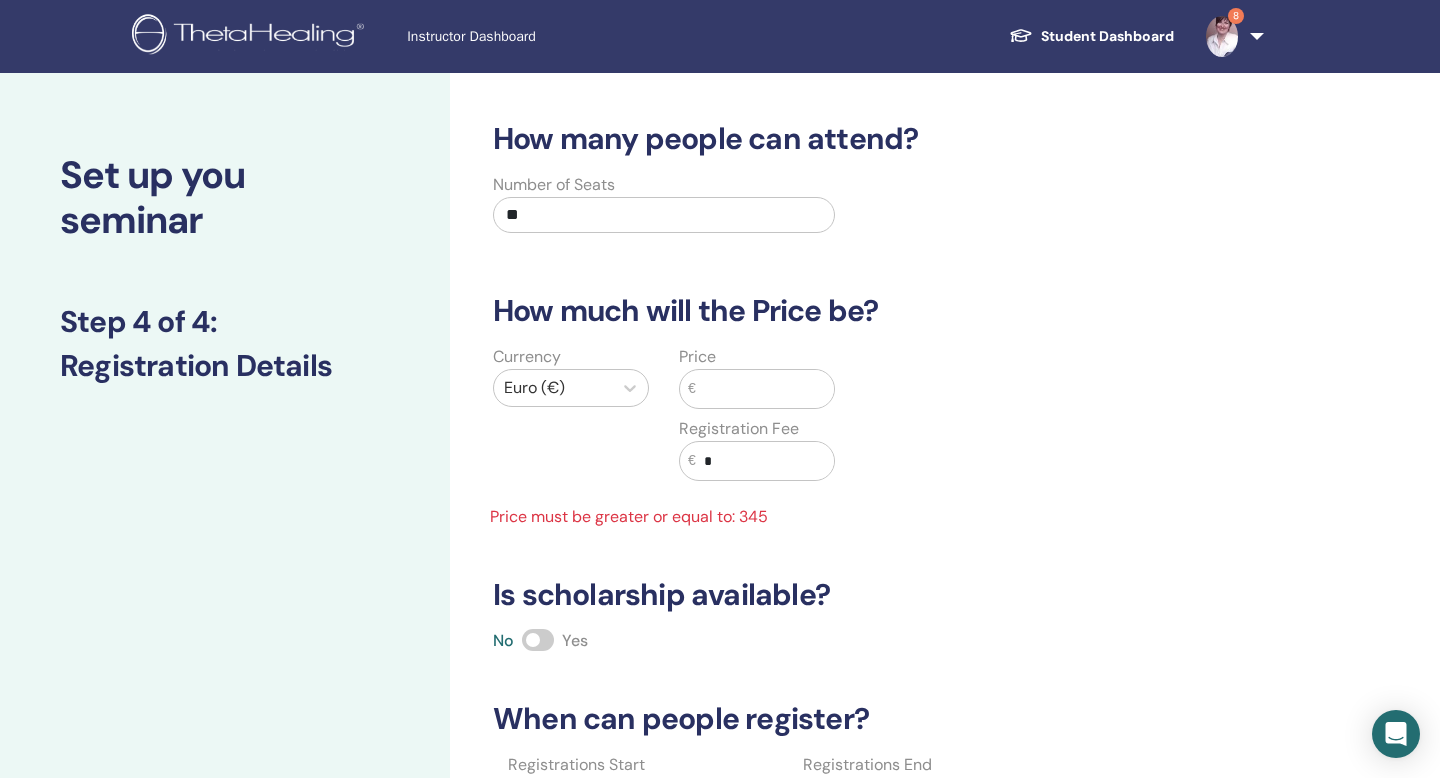 click at bounding box center (765, 389) 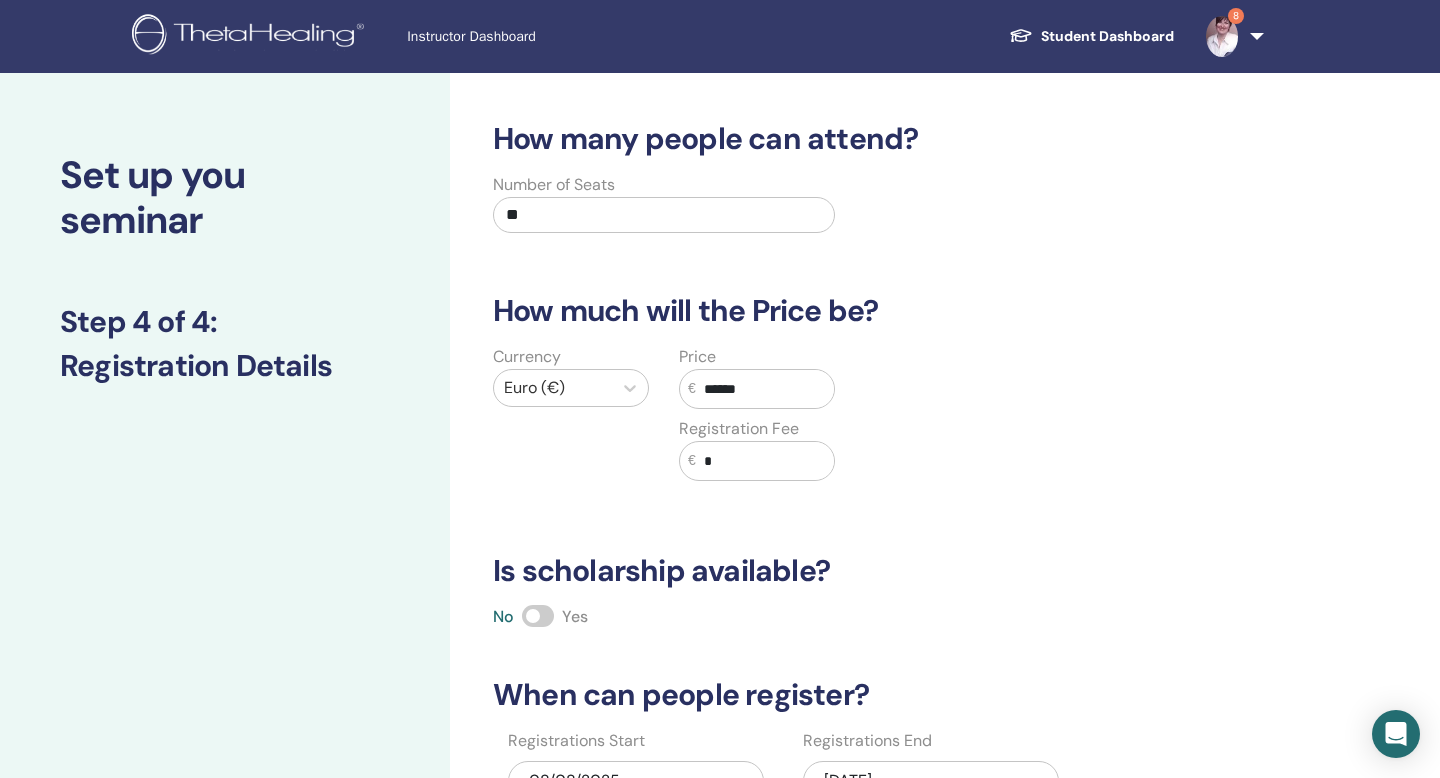 type on "******" 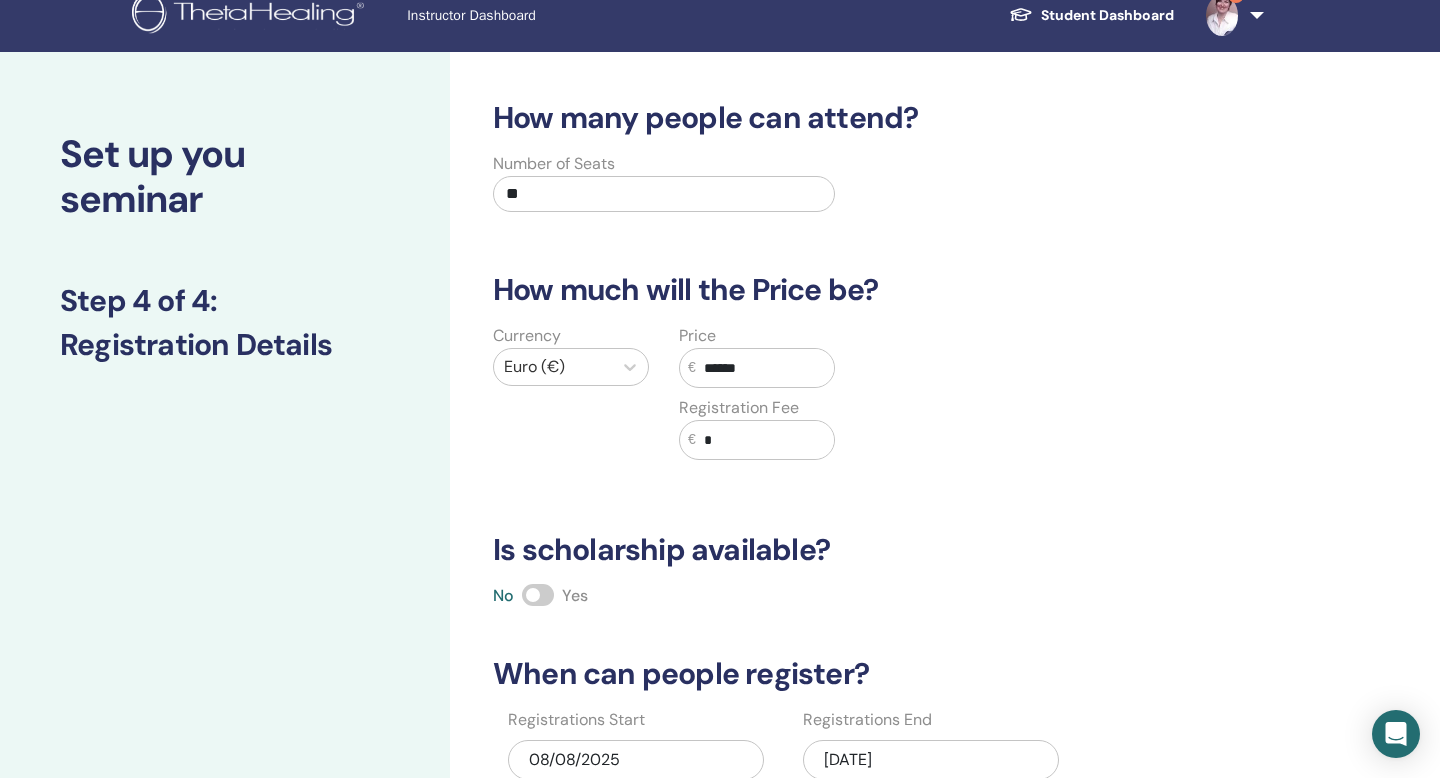 scroll, scrollTop: 36, scrollLeft: 0, axis: vertical 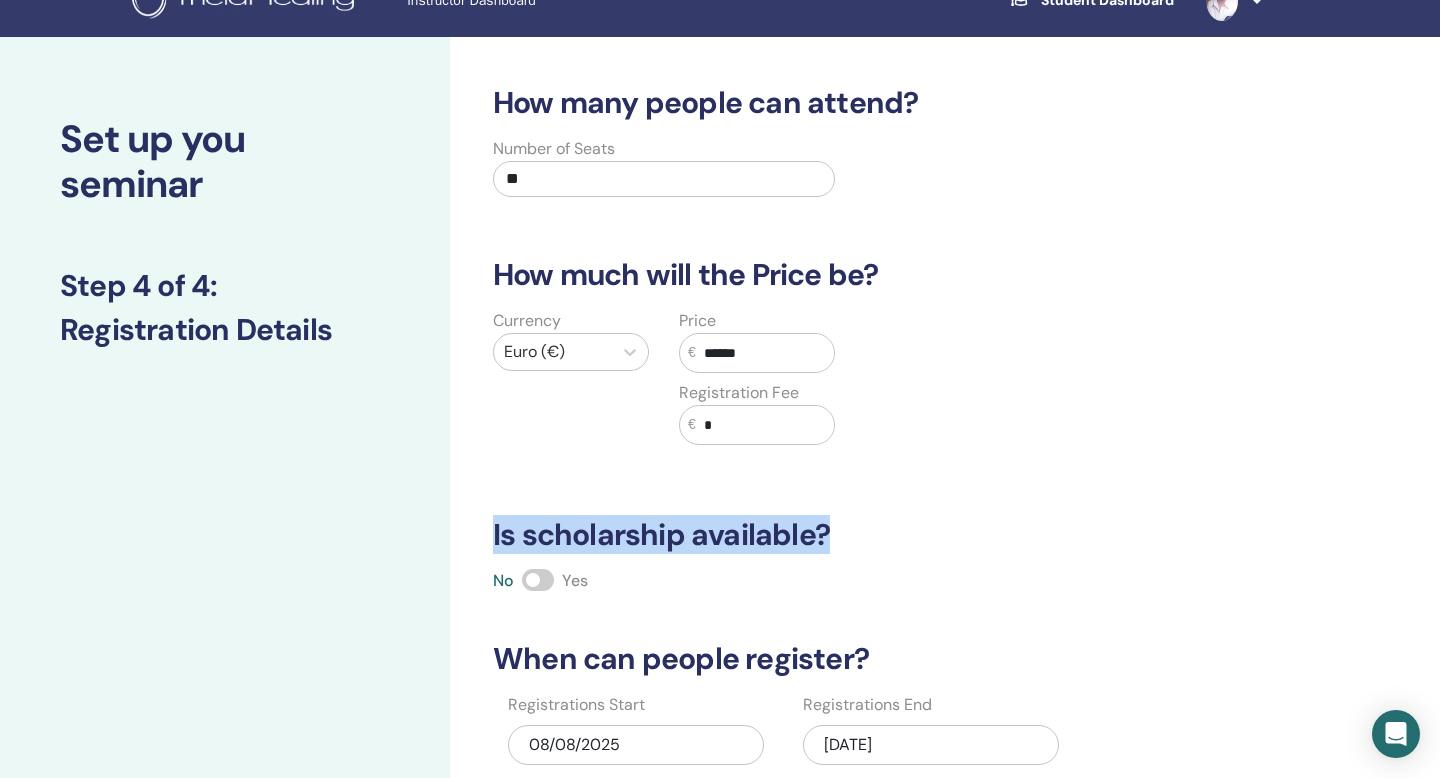 drag, startPoint x: 841, startPoint y: 527, endPoint x: 477, endPoint y: 534, distance: 364.0673 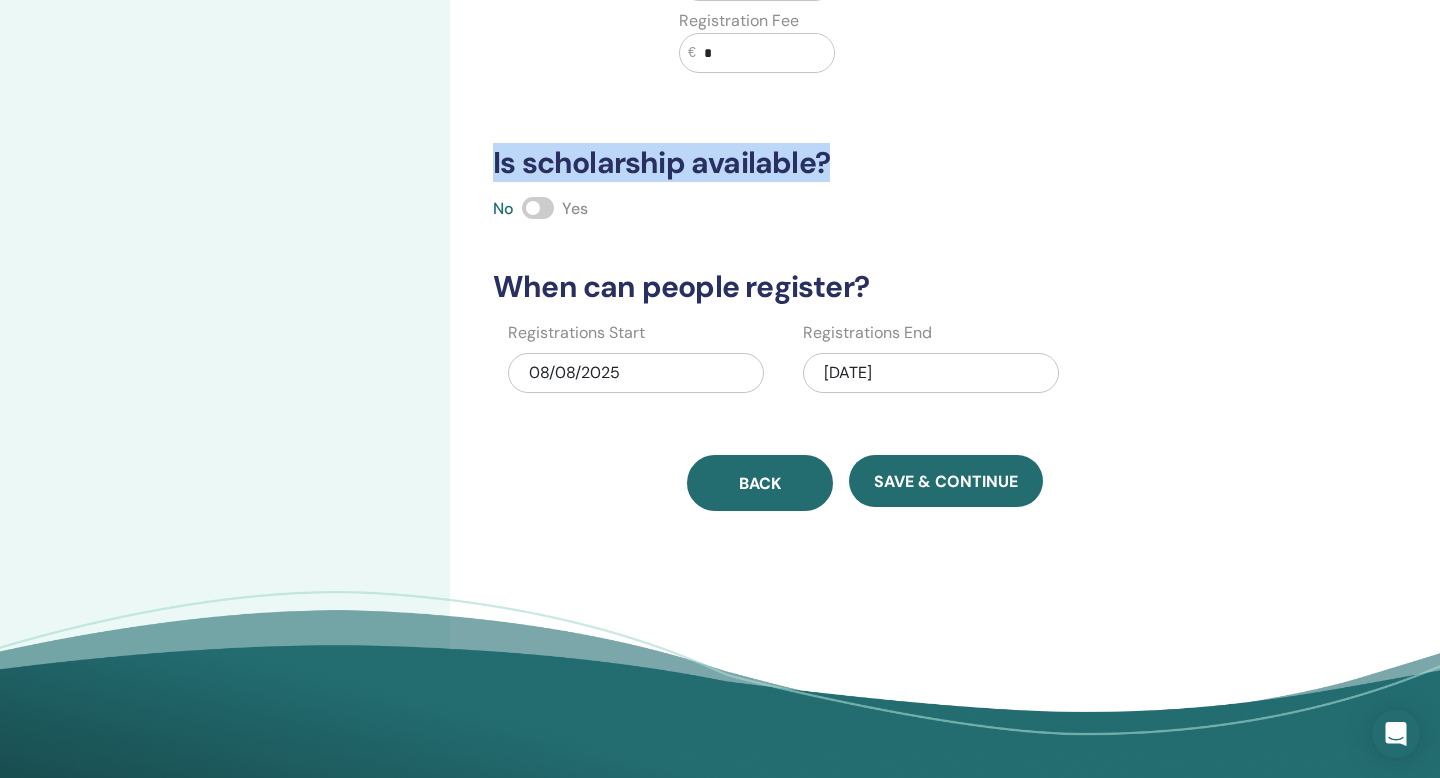 scroll, scrollTop: 420, scrollLeft: 0, axis: vertical 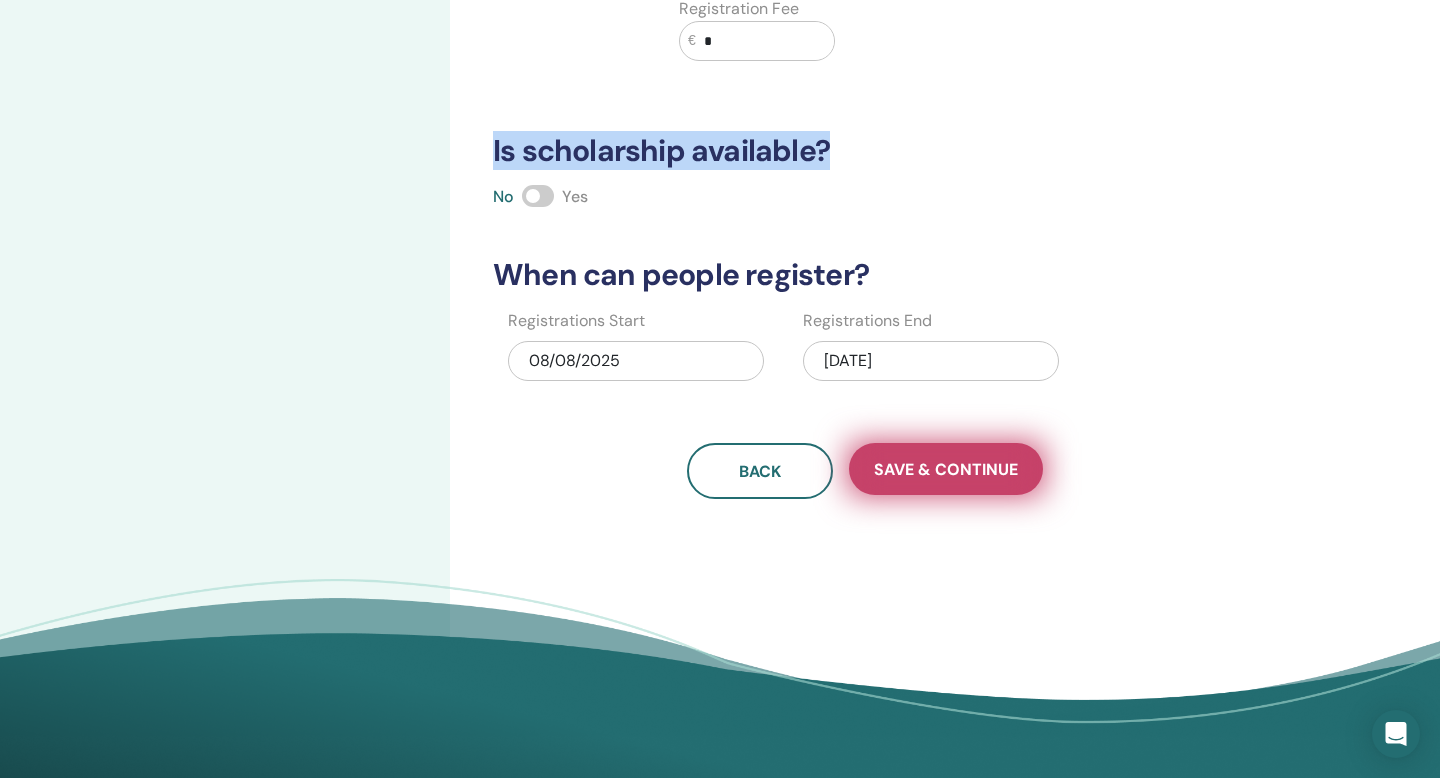 click on "Save & Continue" at bounding box center [946, 469] 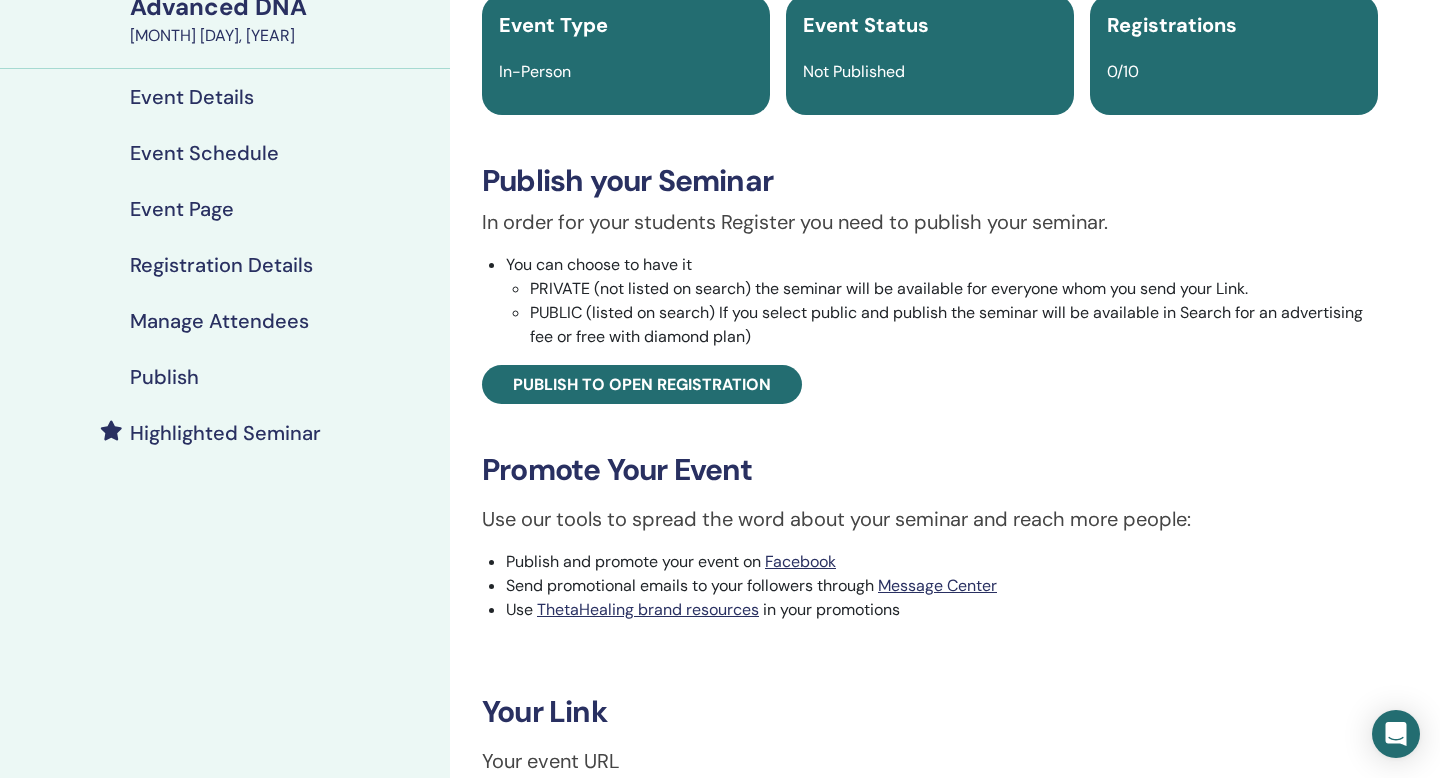 scroll, scrollTop: 176, scrollLeft: 0, axis: vertical 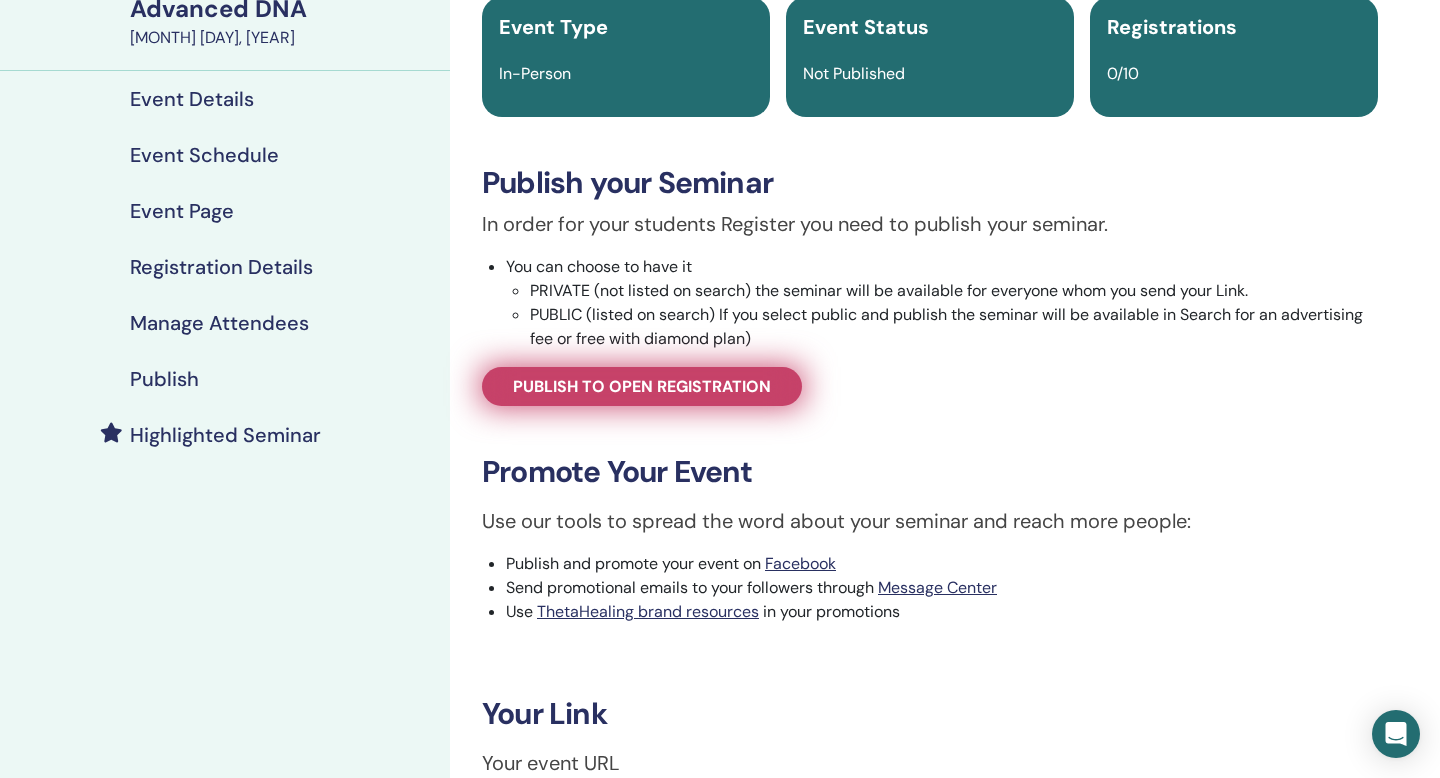 click on "Publish to open registration" at bounding box center (642, 386) 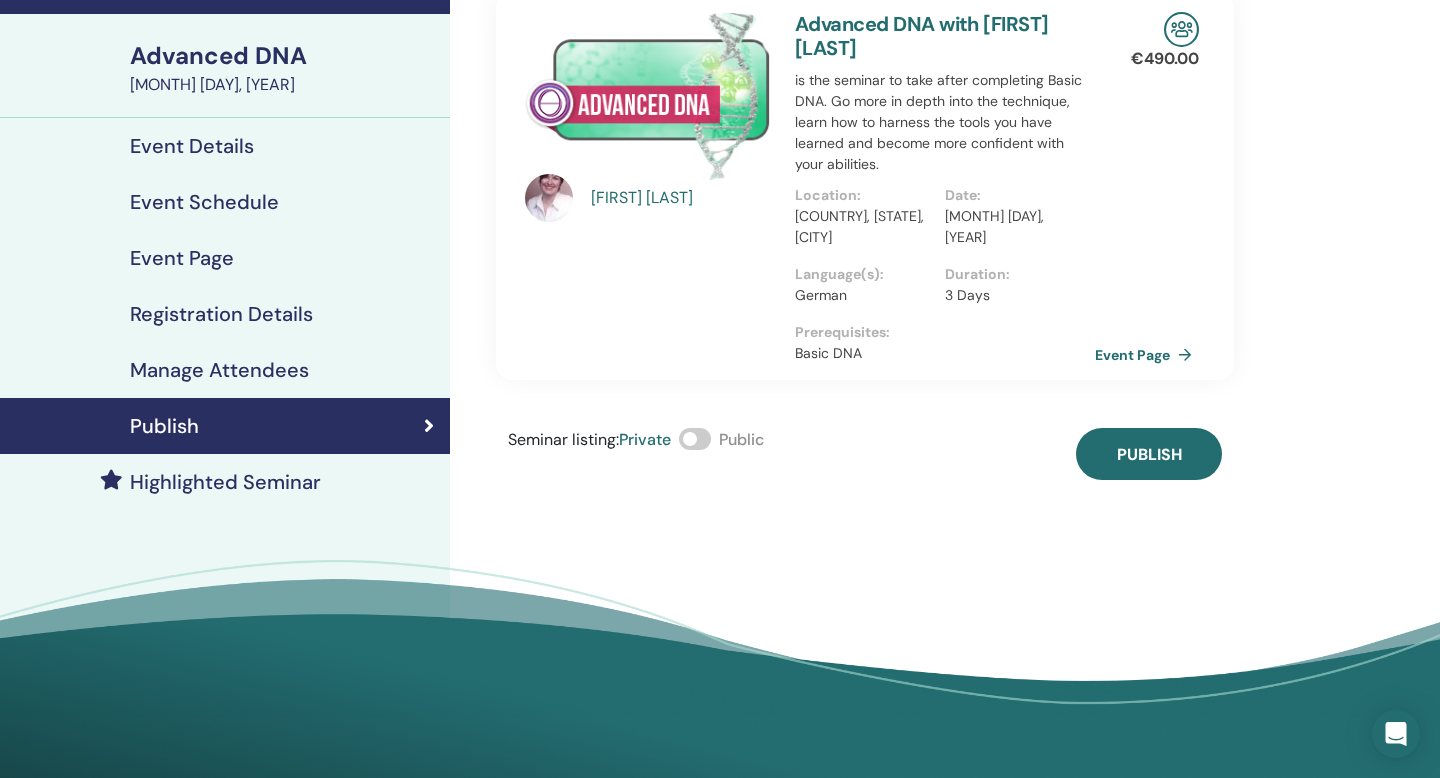 scroll, scrollTop: 110, scrollLeft: 0, axis: vertical 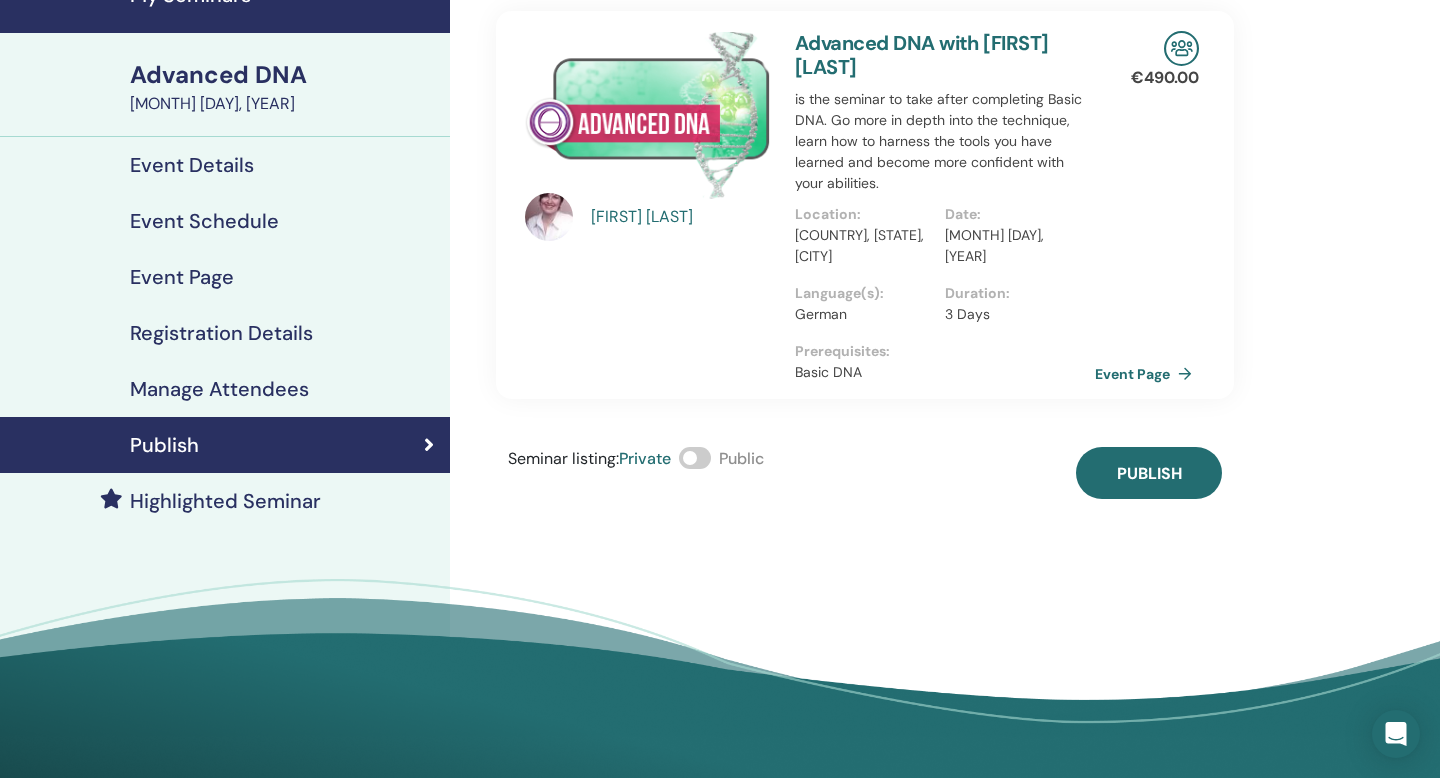 click at bounding box center (695, 458) 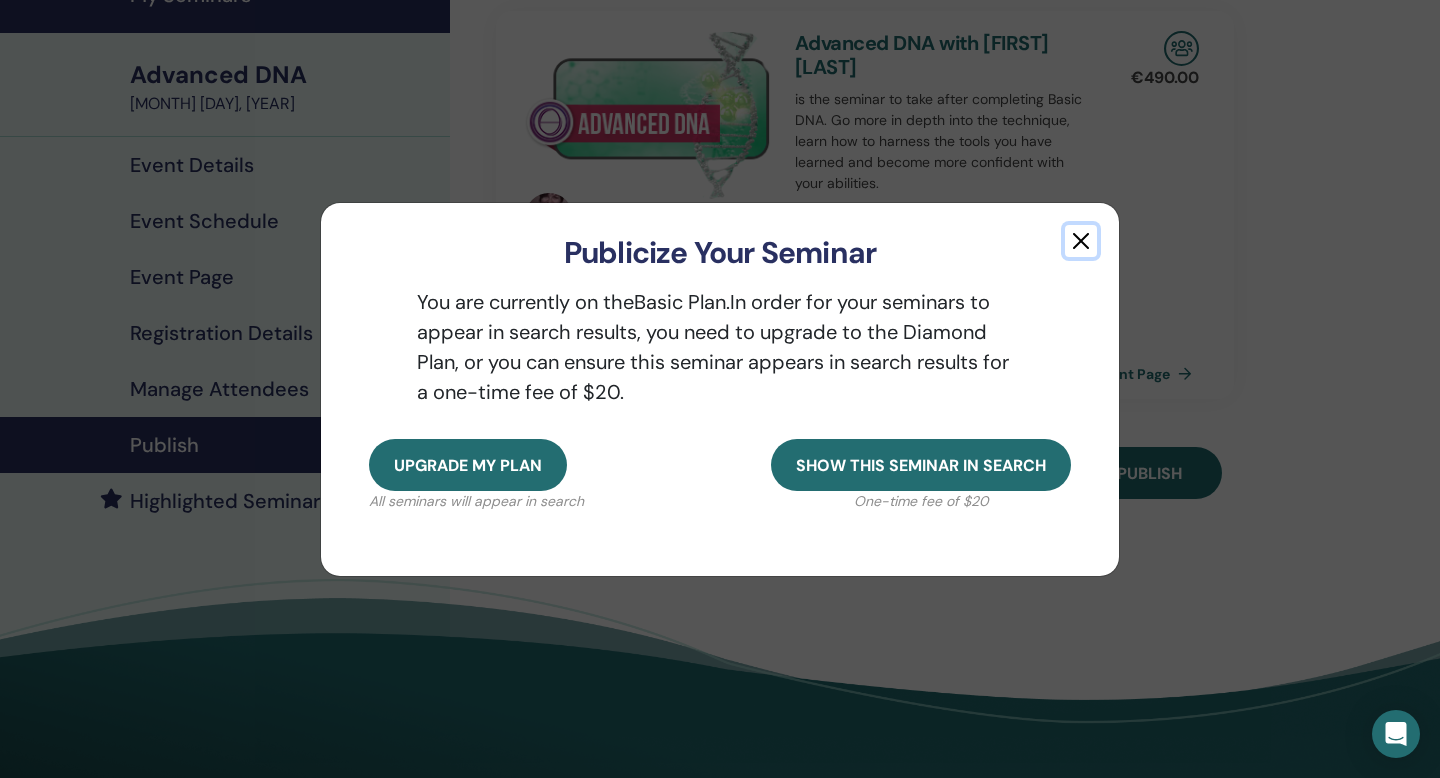 click at bounding box center (1081, 241) 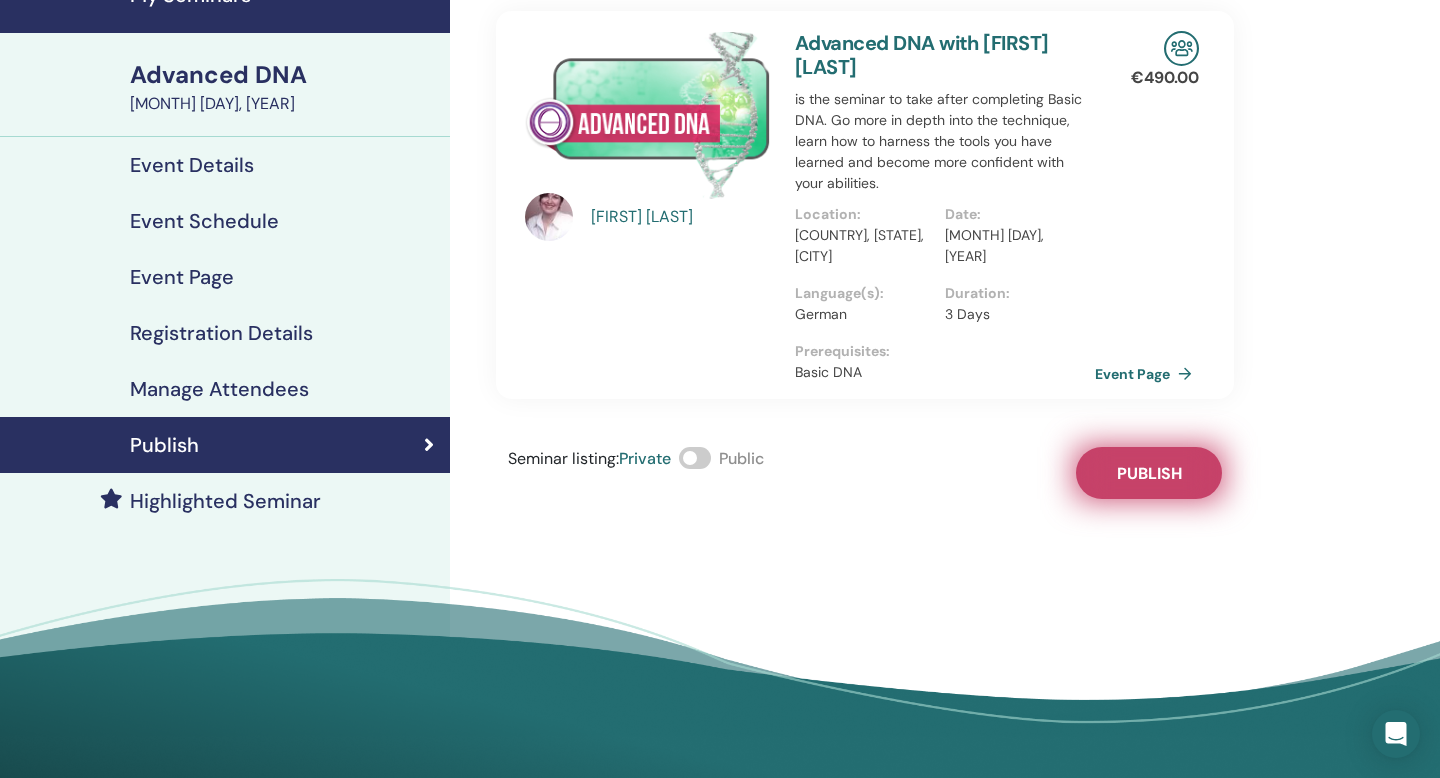 click on "Publish" at bounding box center [1149, 473] 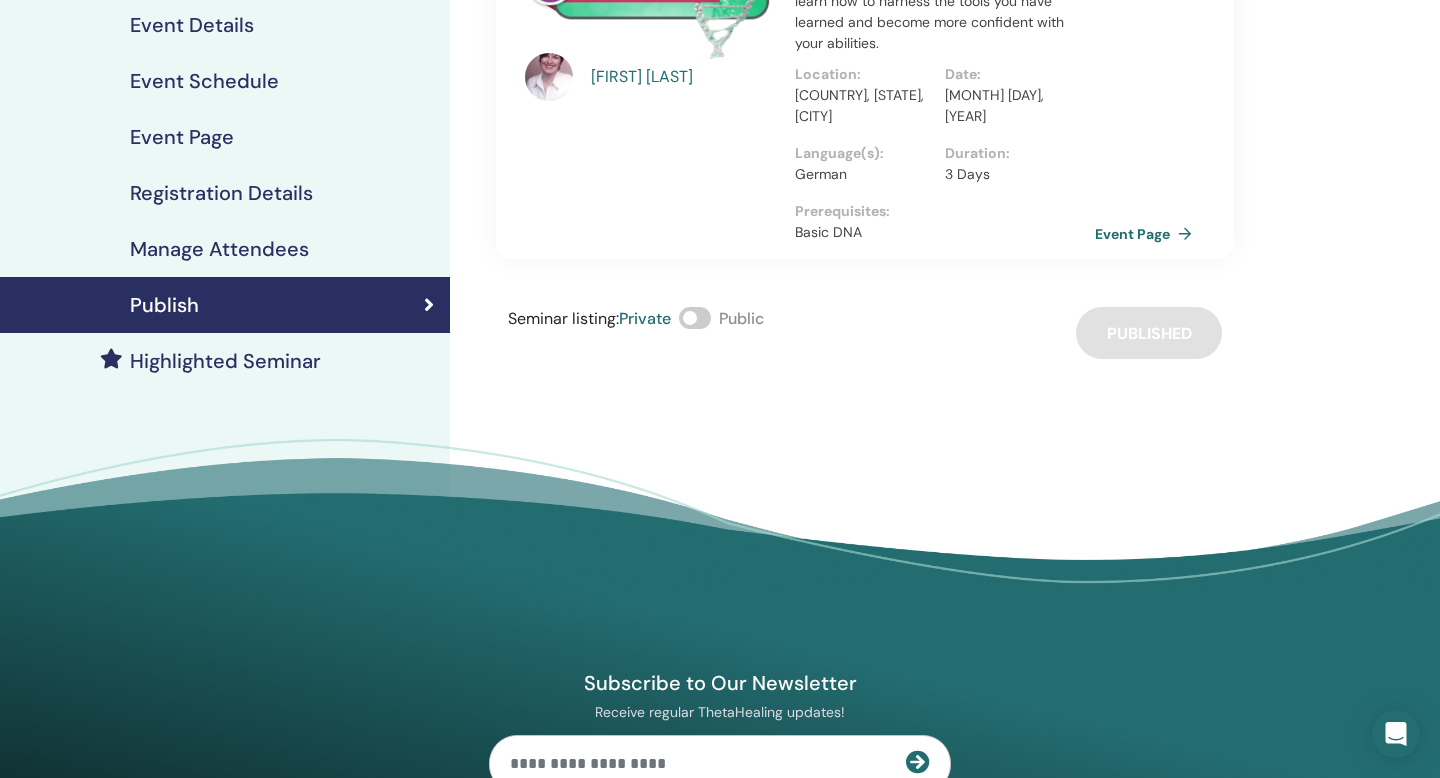 scroll, scrollTop: 0, scrollLeft: 0, axis: both 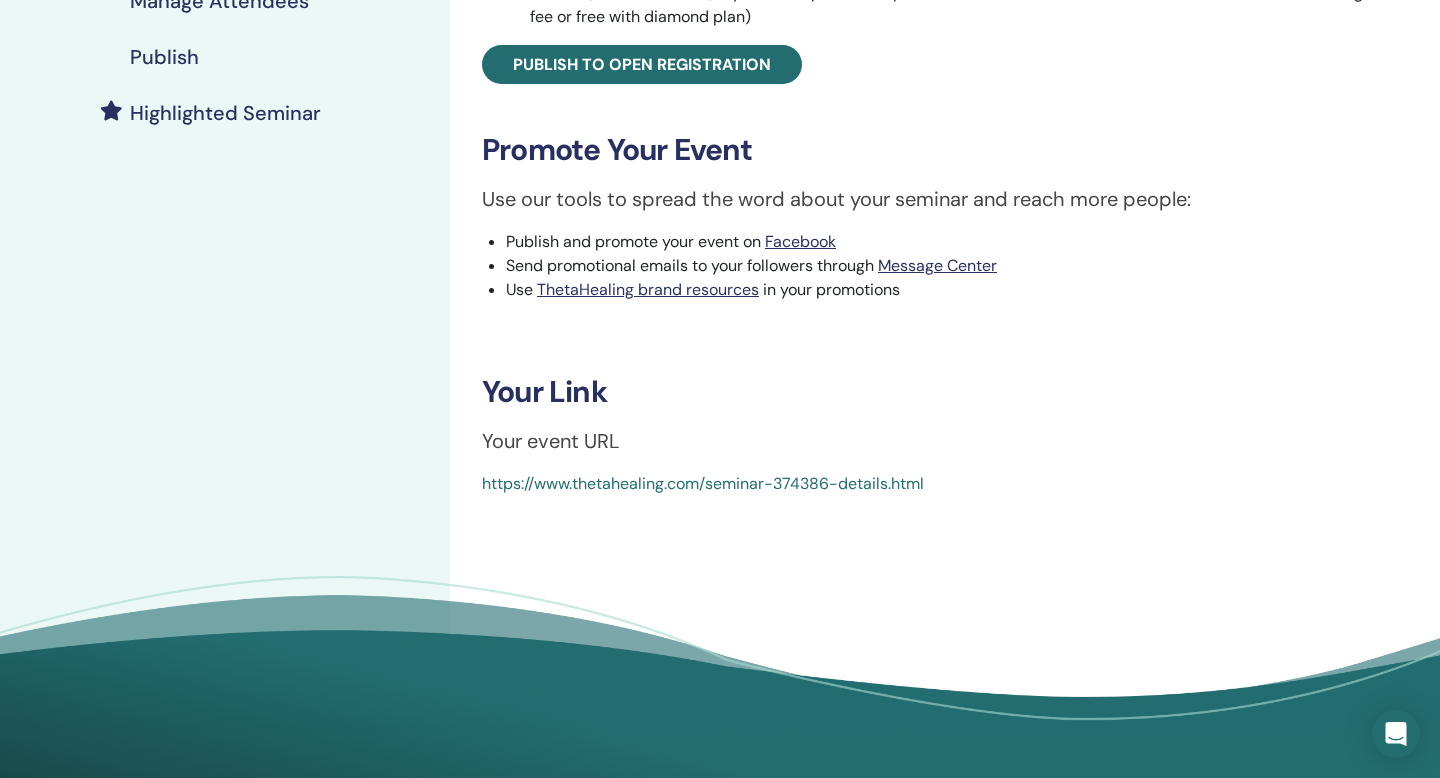 click on "https://www.thetahealing.com/seminar-374386-details.html" at bounding box center (703, 483) 